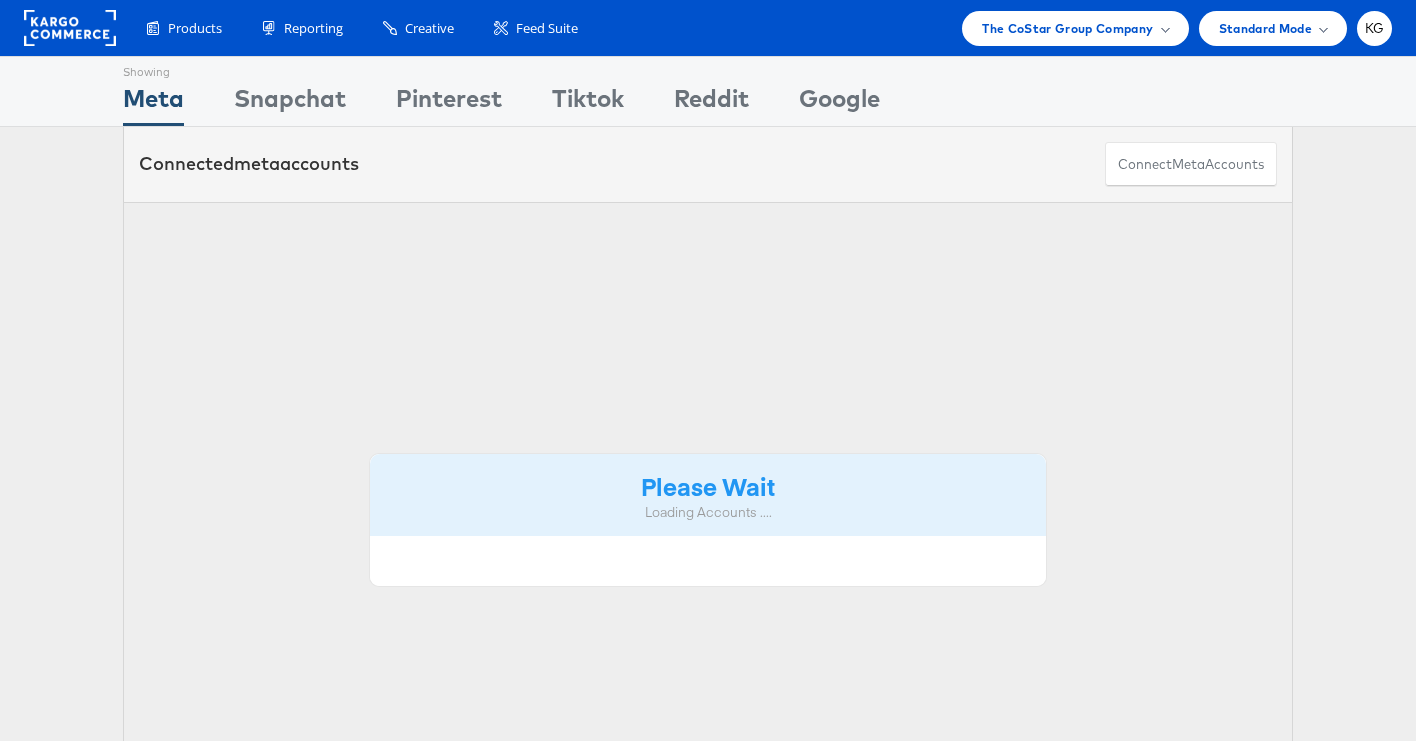 scroll, scrollTop: 0, scrollLeft: 0, axis: both 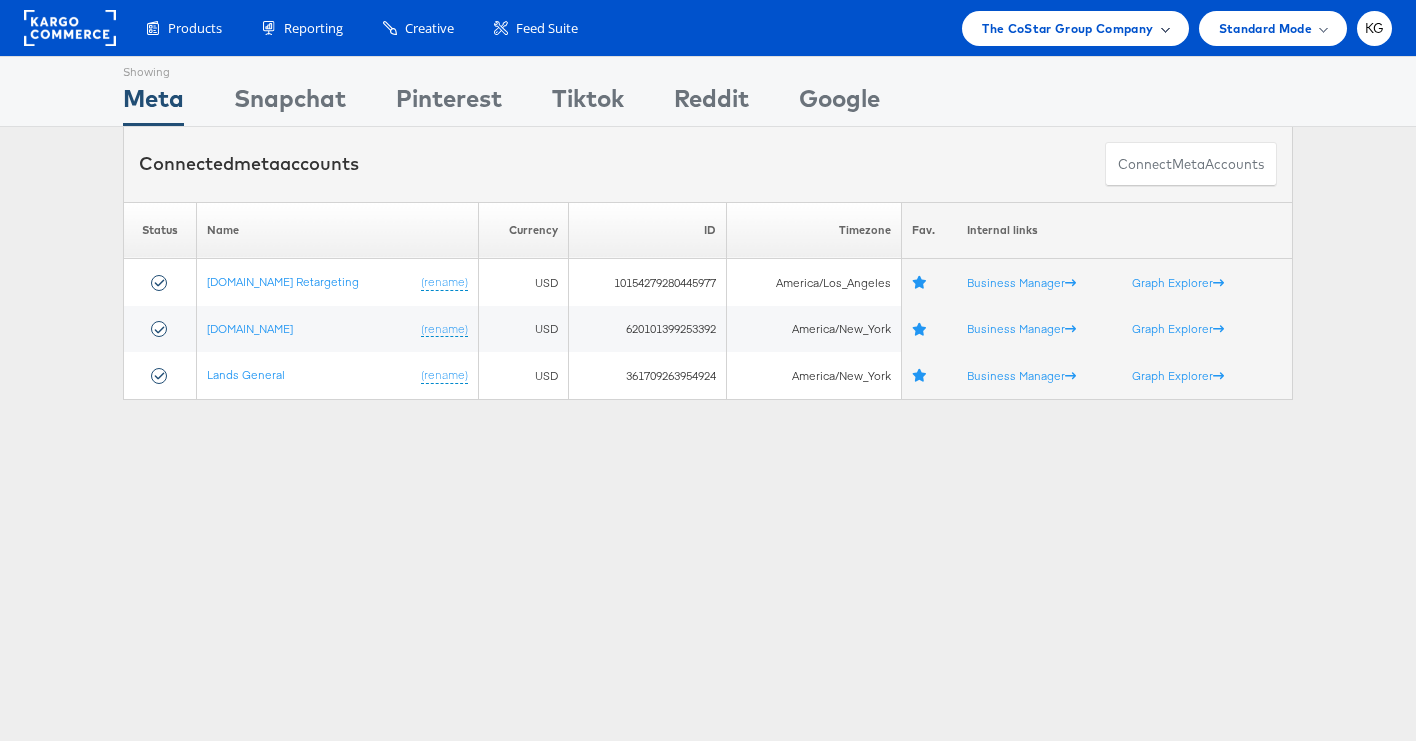 click on "The CoStar Group Company" at bounding box center (1067, 28) 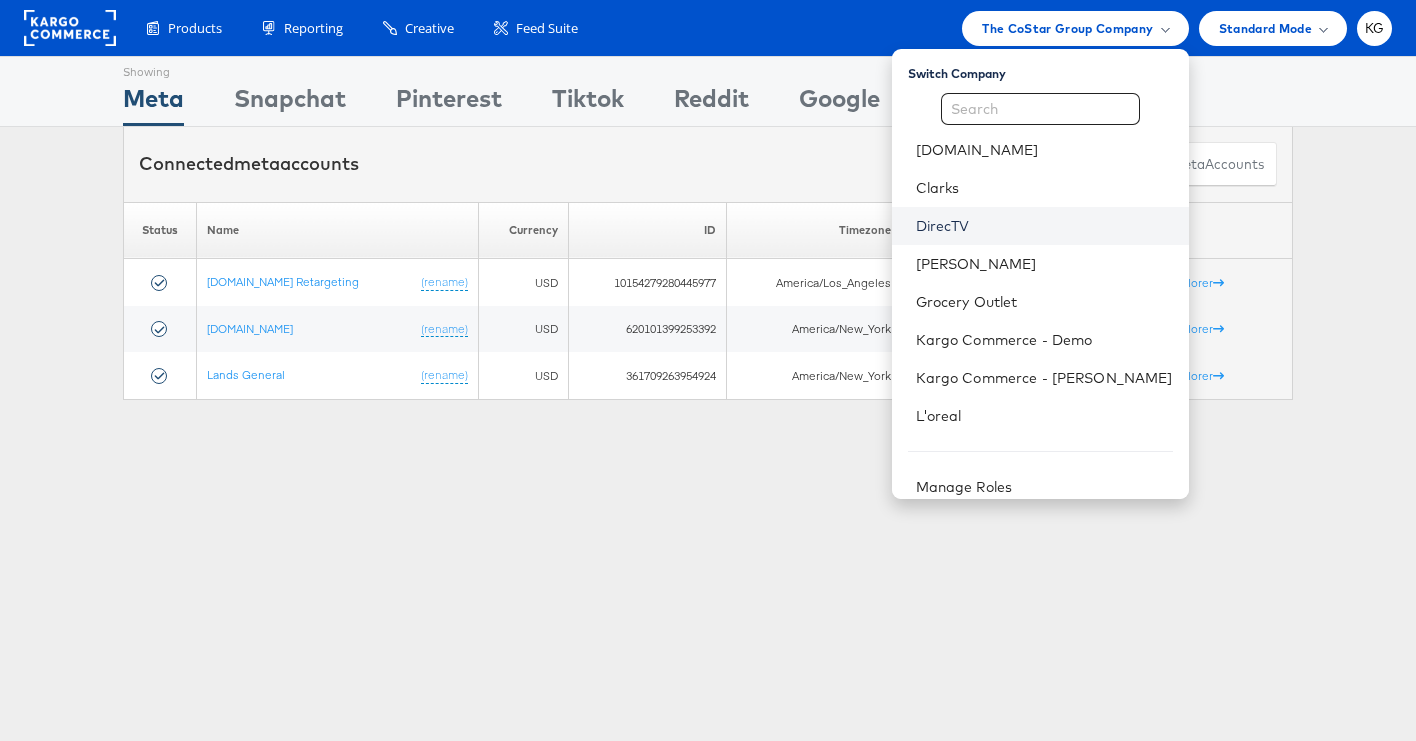 click on "DirecTV" at bounding box center [1044, 226] 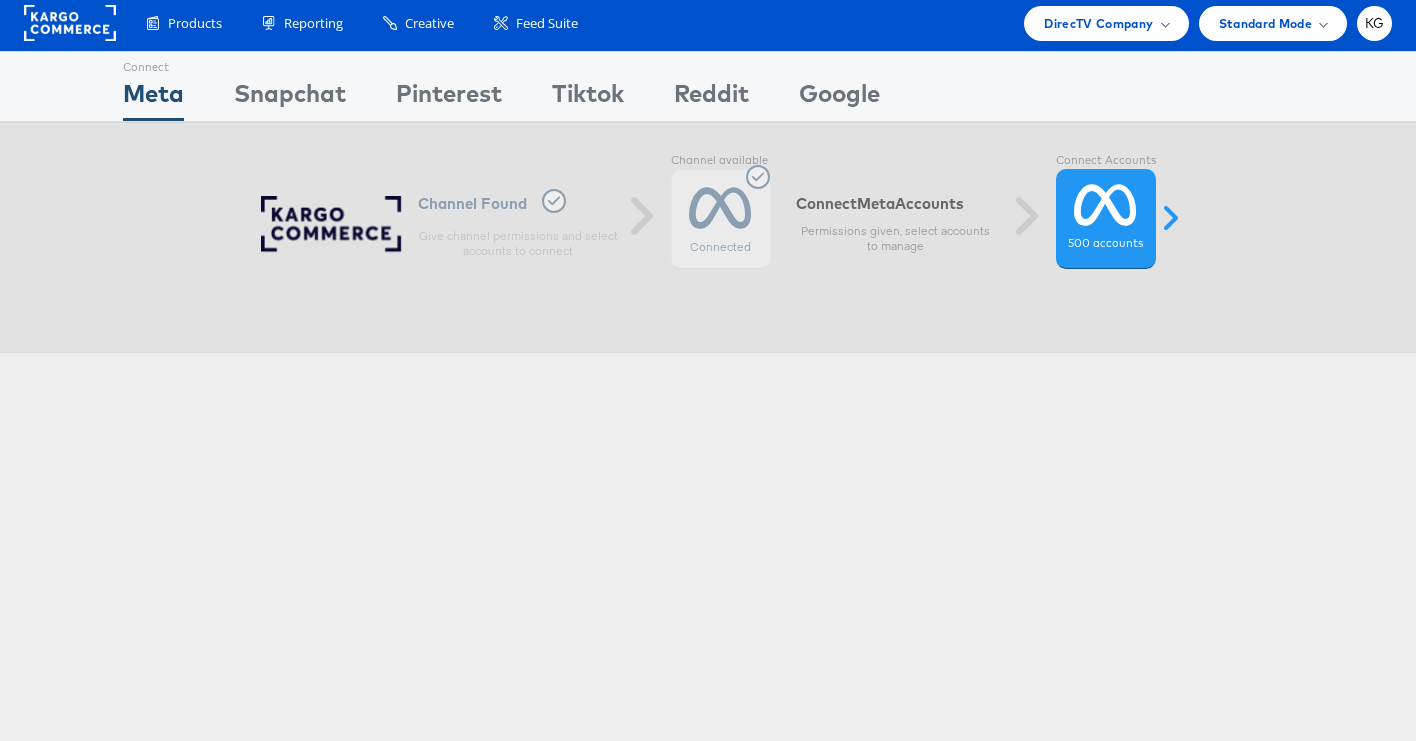 scroll, scrollTop: 2, scrollLeft: 0, axis: vertical 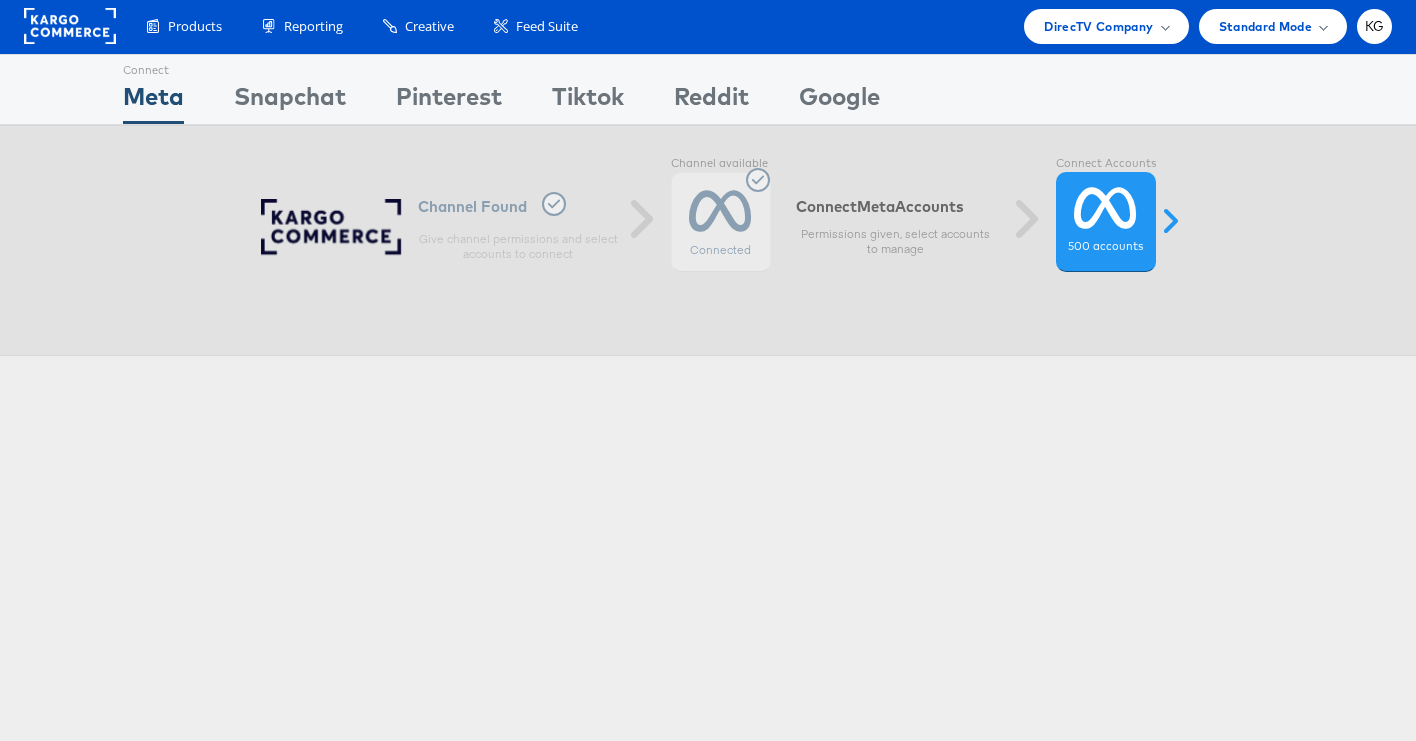 click at bounding box center [1105, 208] 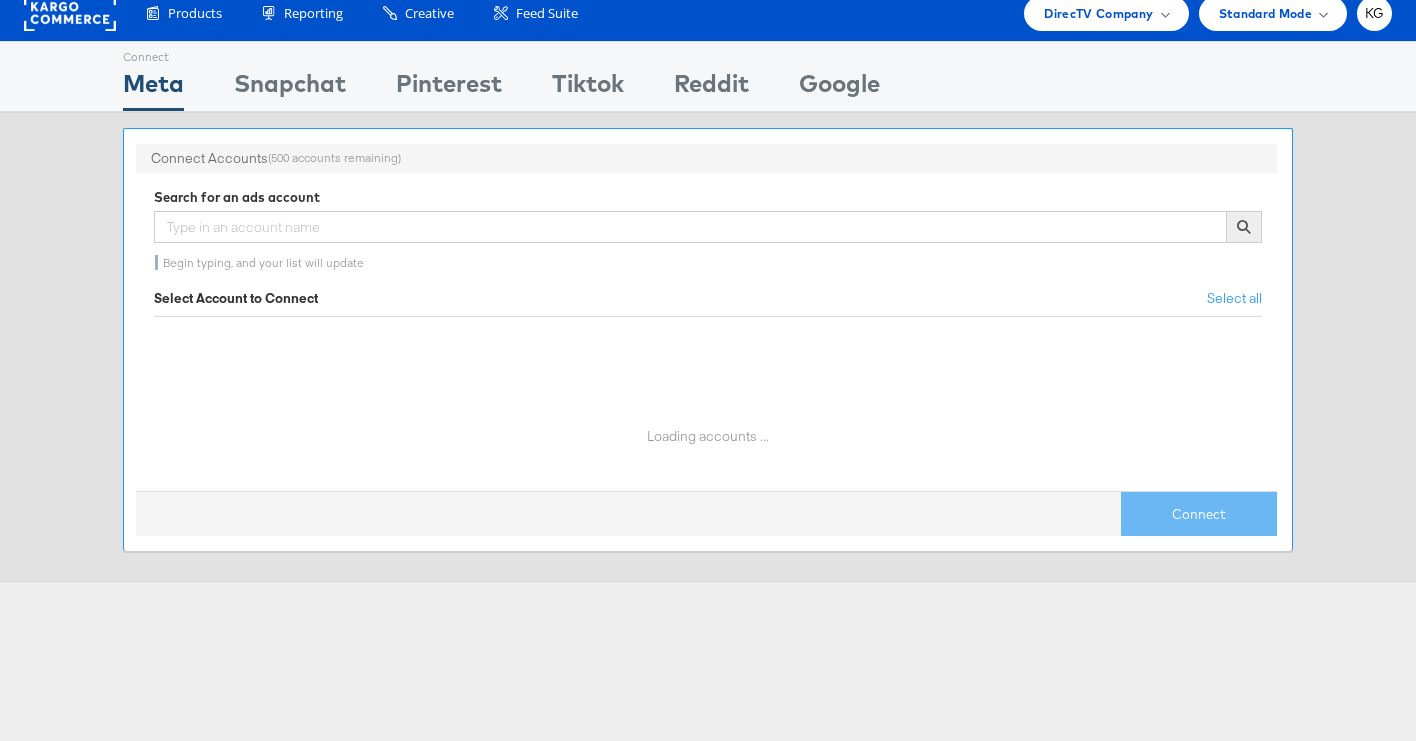 scroll, scrollTop: 19, scrollLeft: 0, axis: vertical 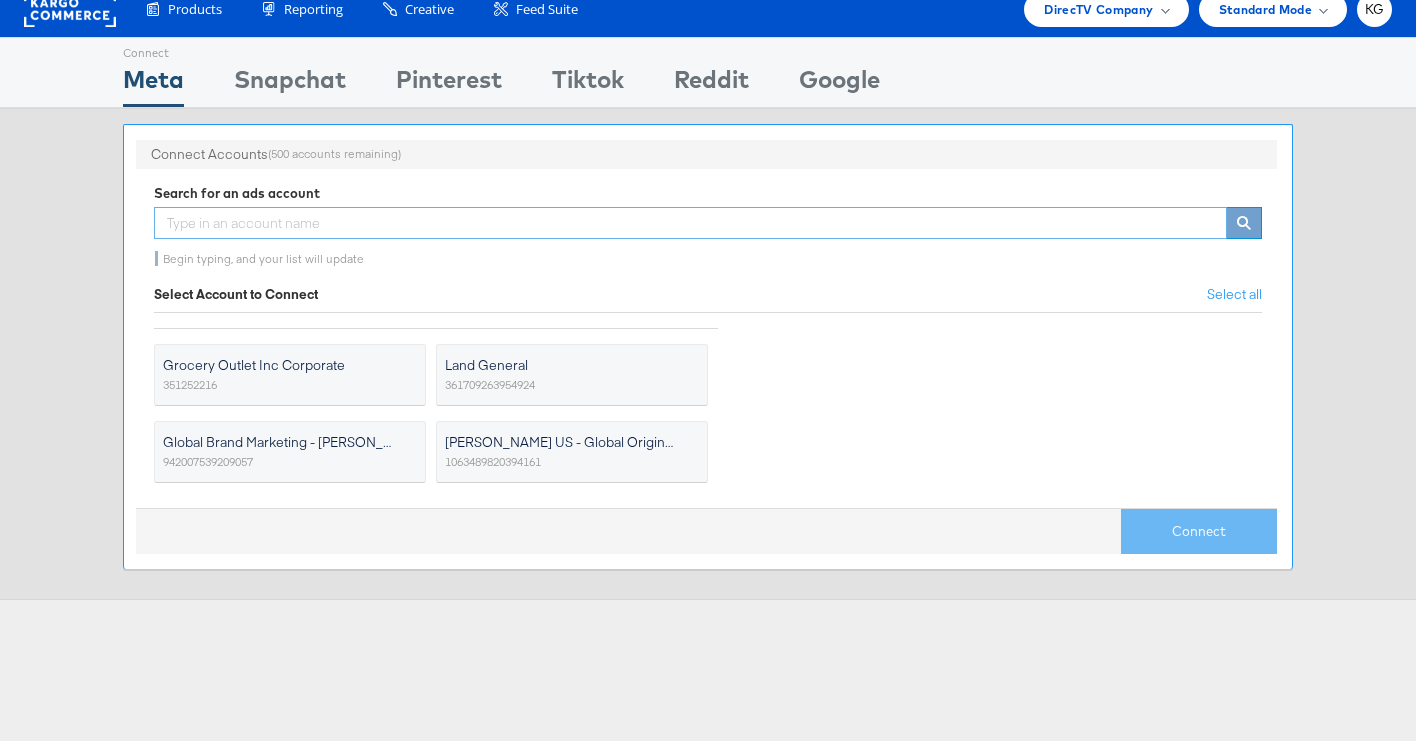 drag, startPoint x: 324, startPoint y: 224, endPoint x: 310, endPoint y: 227, distance: 14.3178215 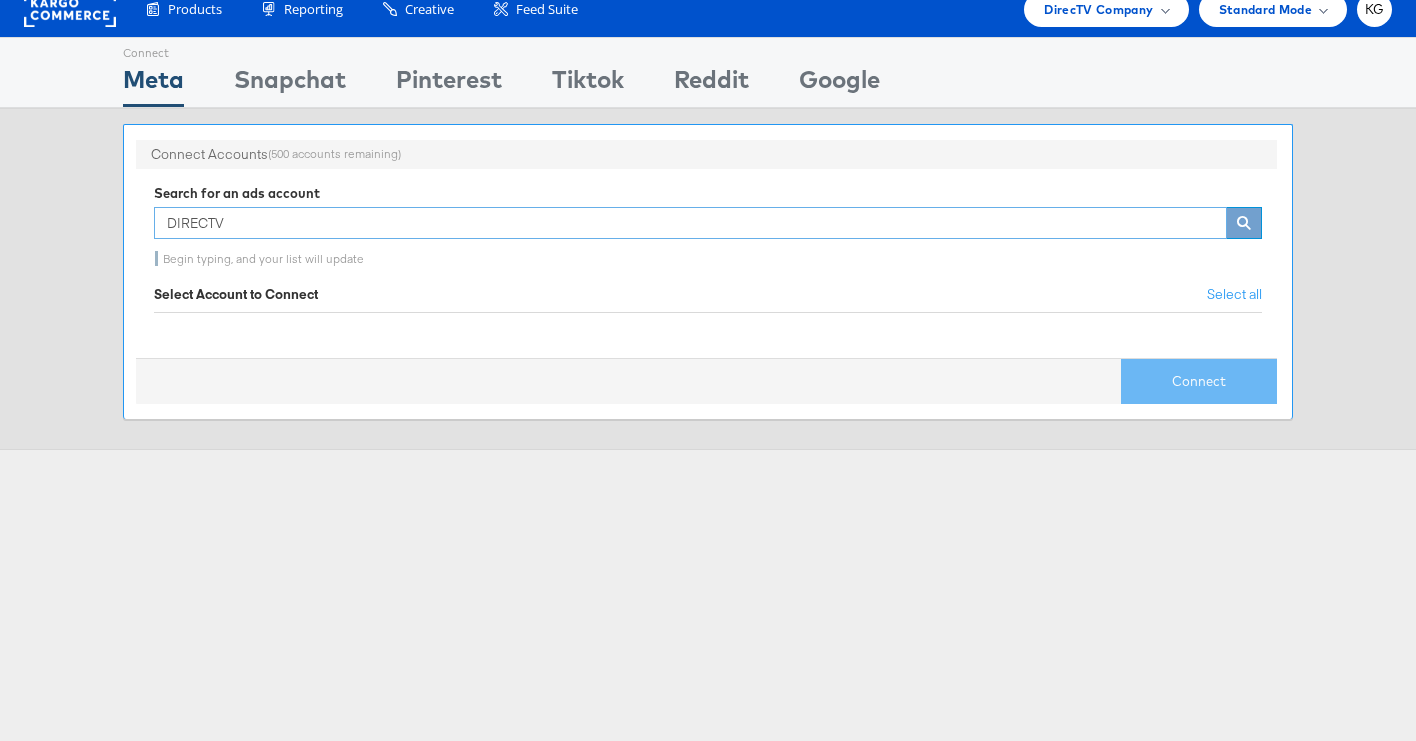 click on "DIRECTV" at bounding box center (690, 223) 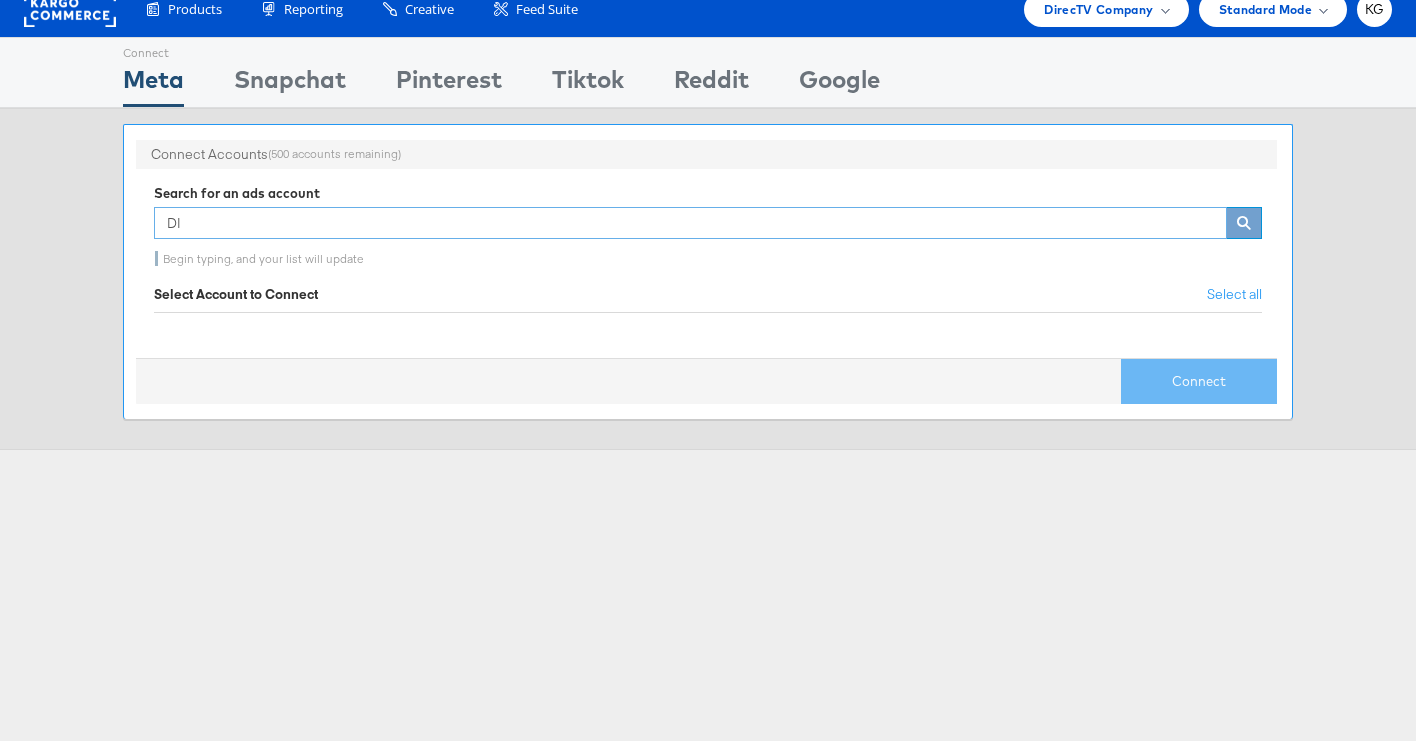 type on "D" 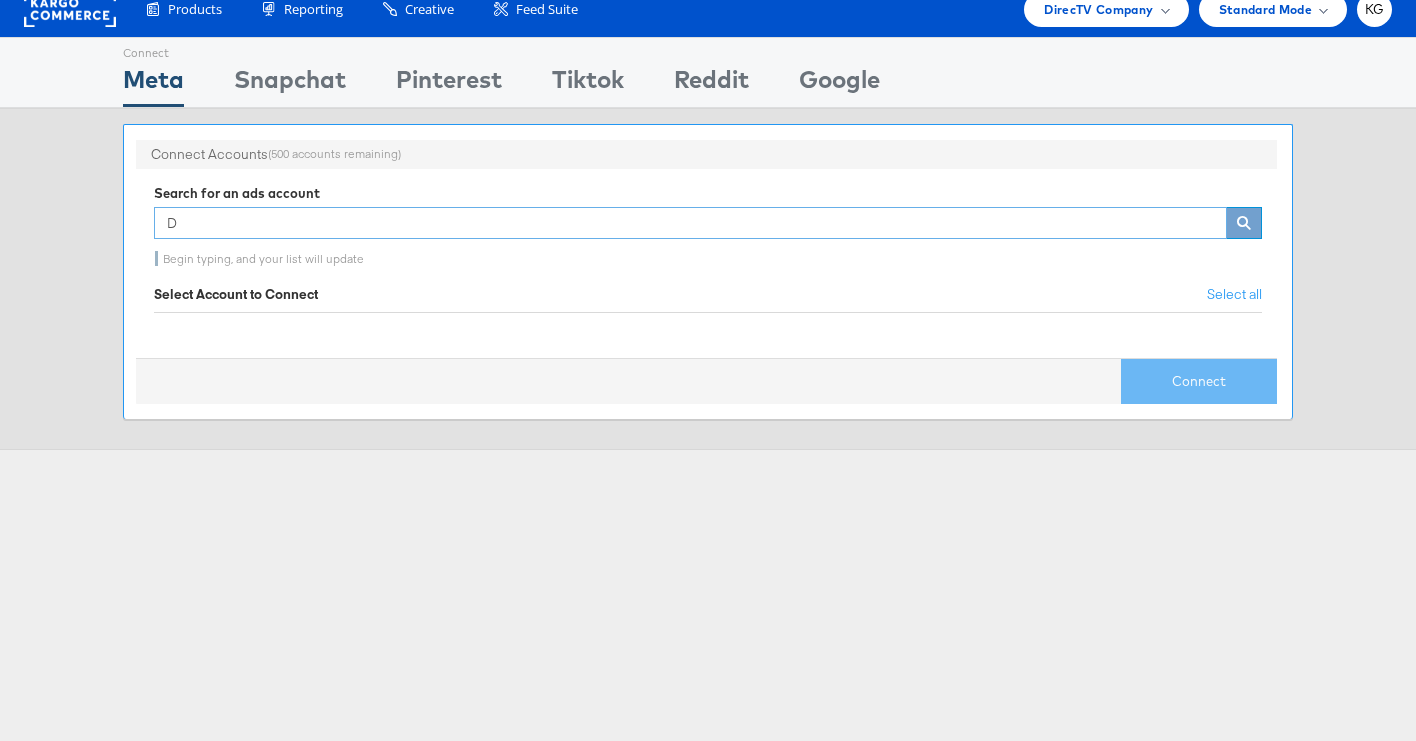 type 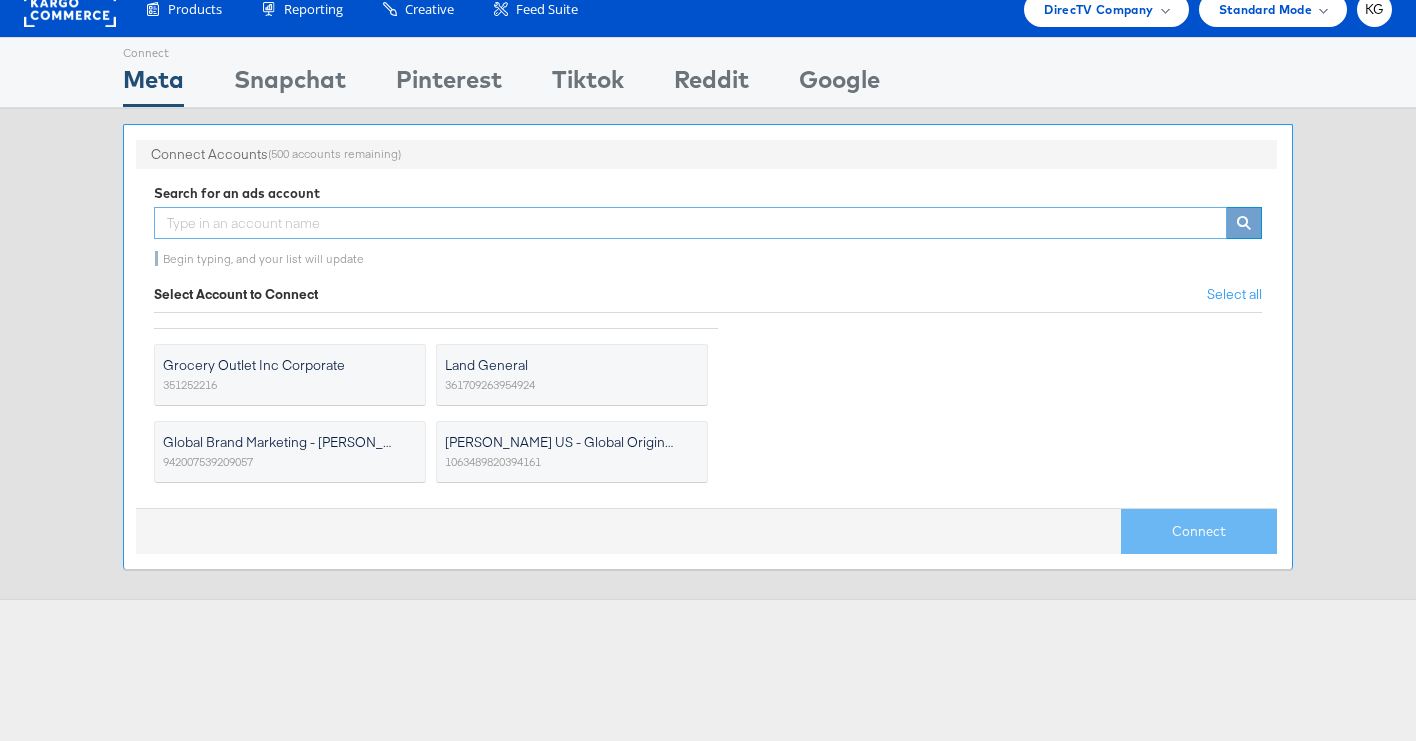 scroll, scrollTop: 0, scrollLeft: 0, axis: both 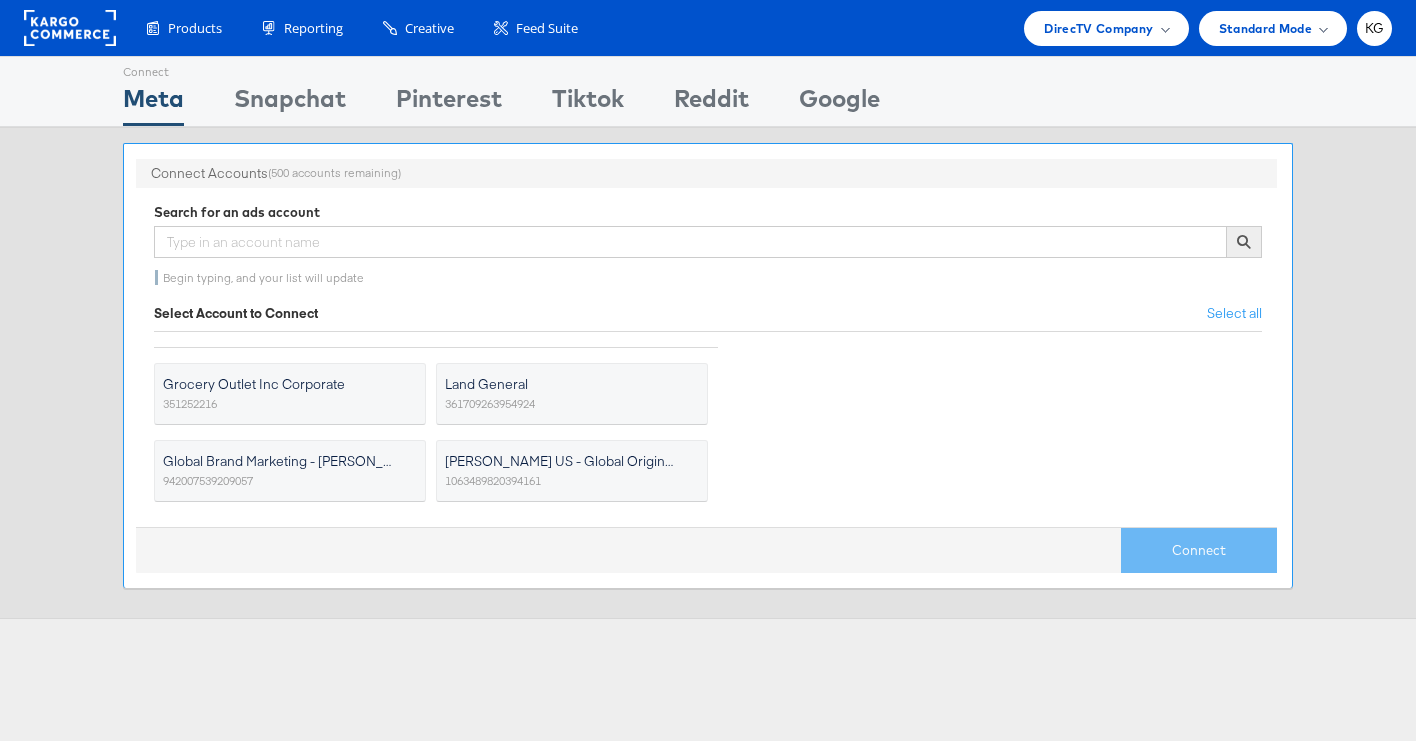 drag, startPoint x: 298, startPoint y: 289, endPoint x: 320, endPoint y: 288, distance: 22.022715 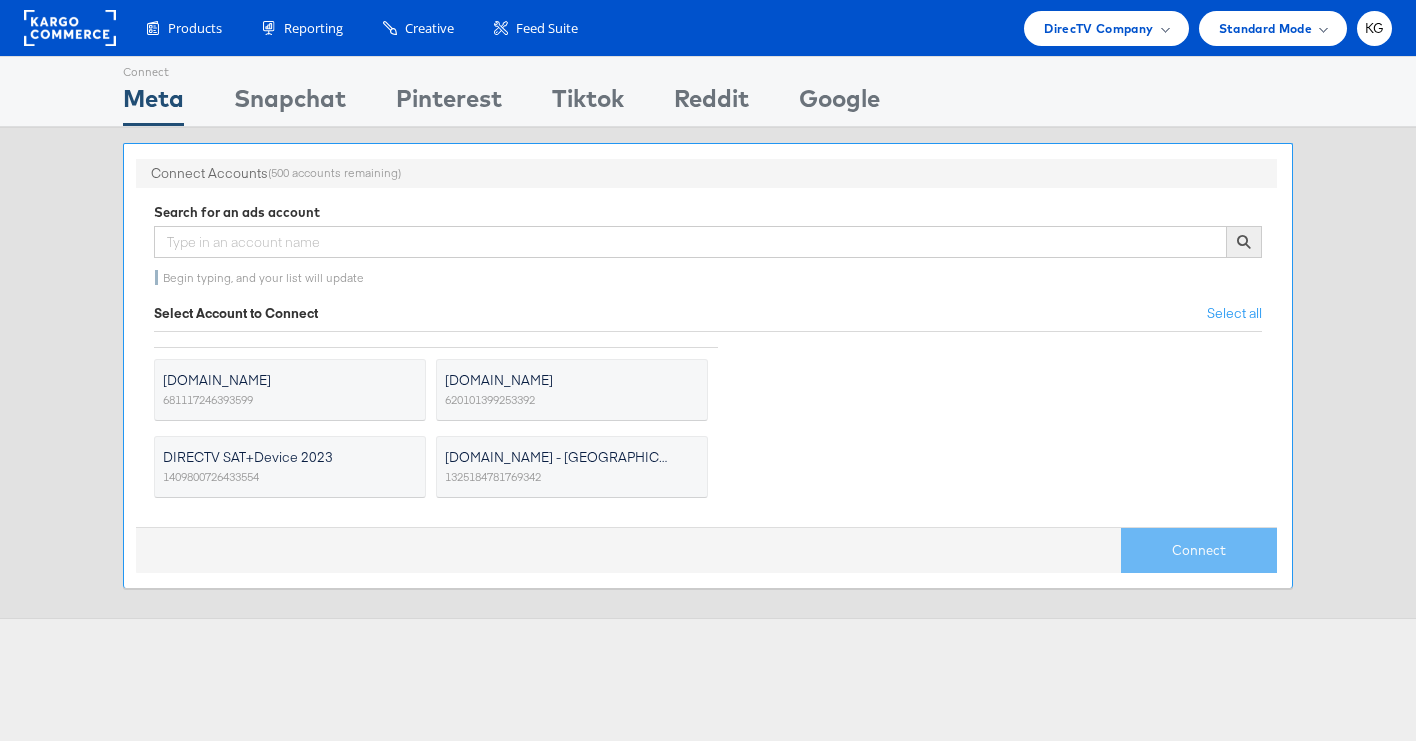 scroll, scrollTop: 624, scrollLeft: 0, axis: vertical 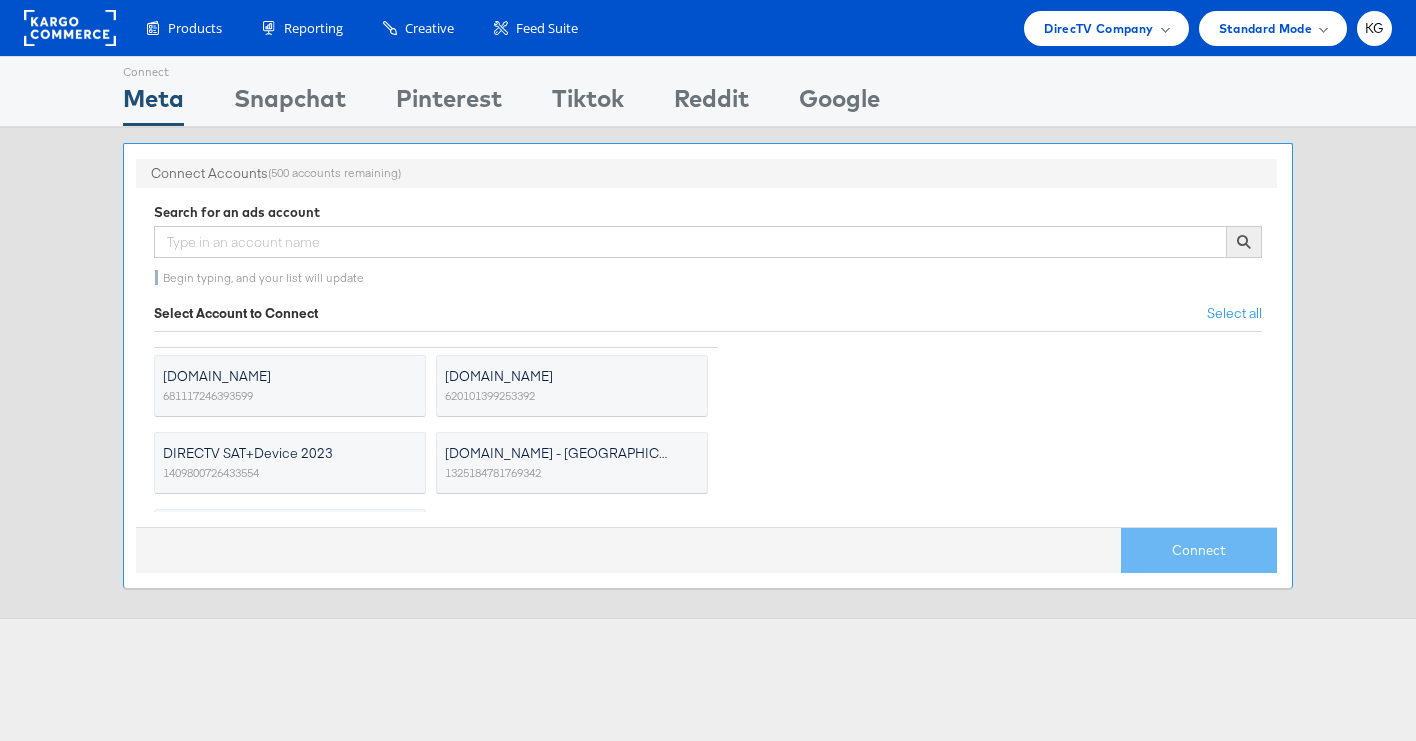 click on "DIRECTV SAT+Device 2023
1409800726433554" at bounding box center [290, 463] 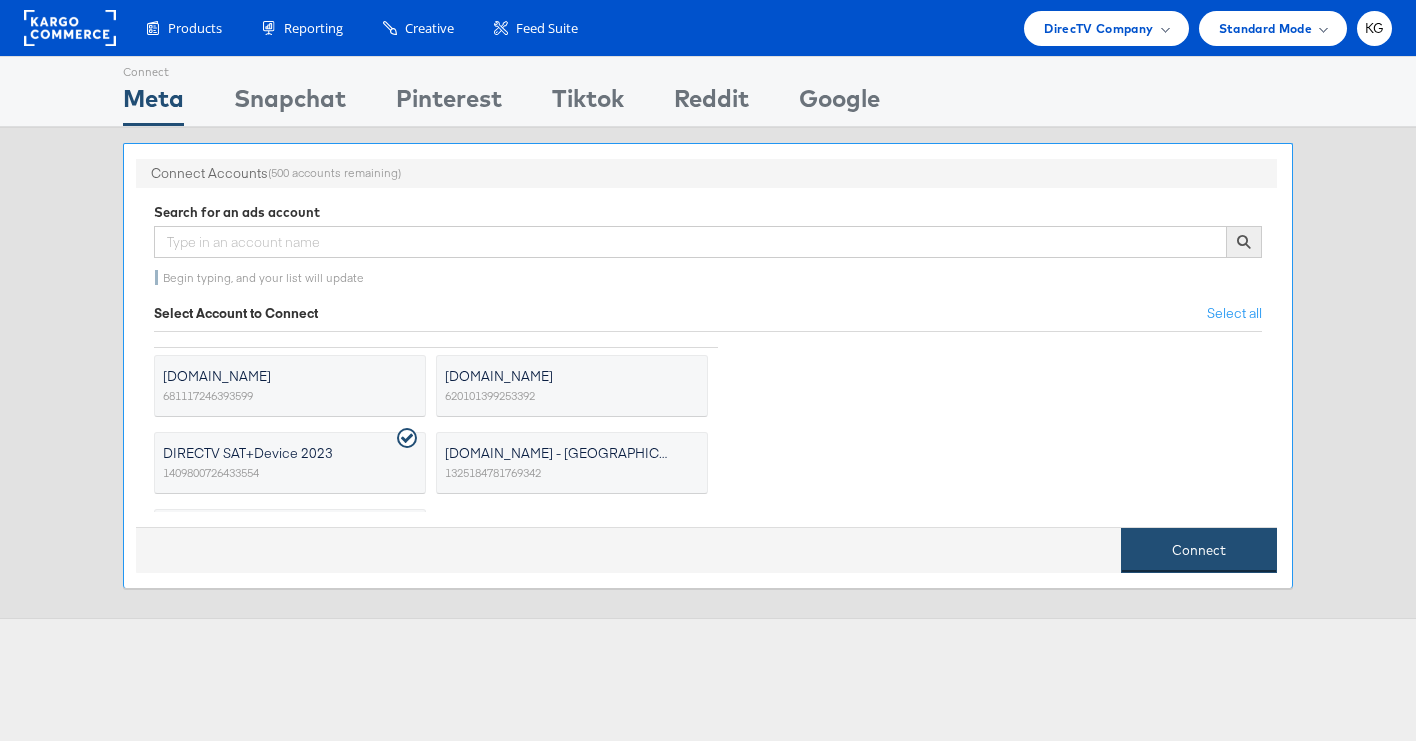 click on "Connect" at bounding box center [1199, 550] 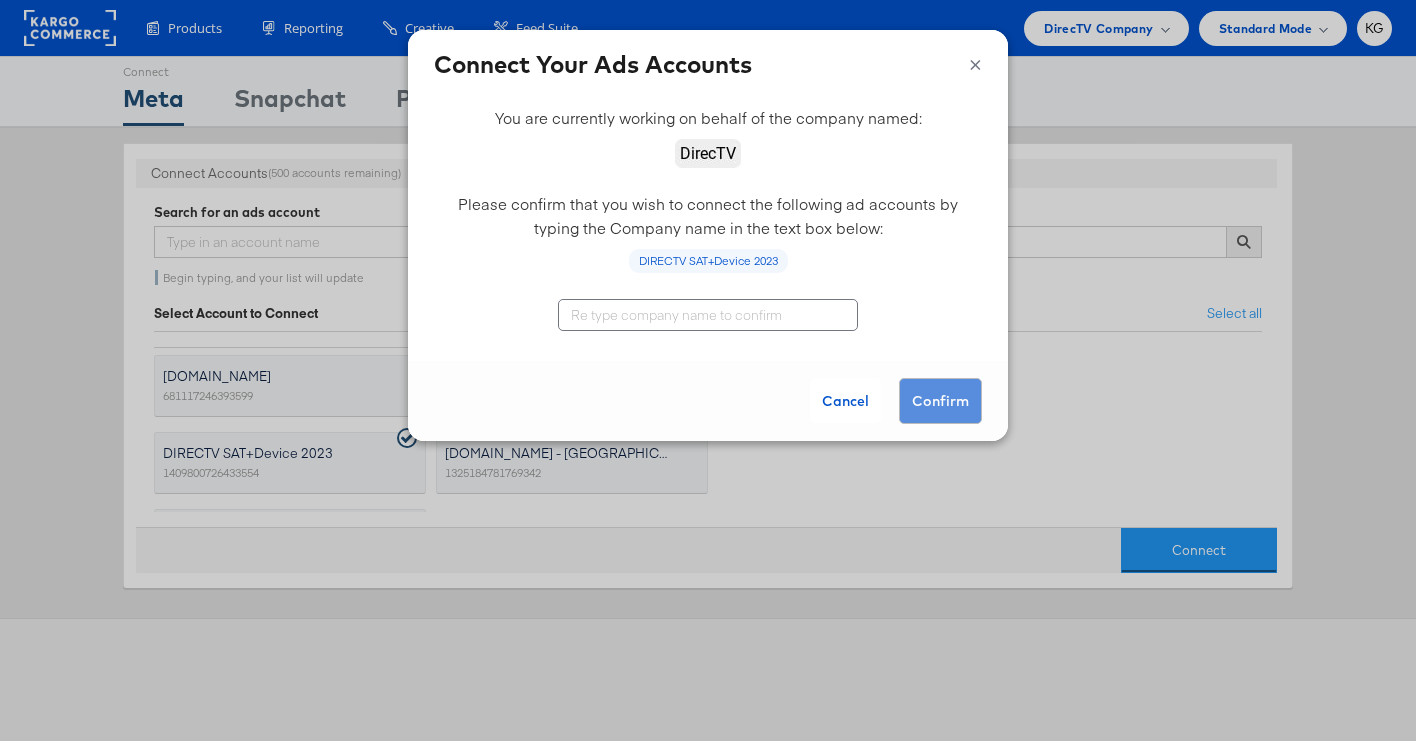 click at bounding box center (708, 315) 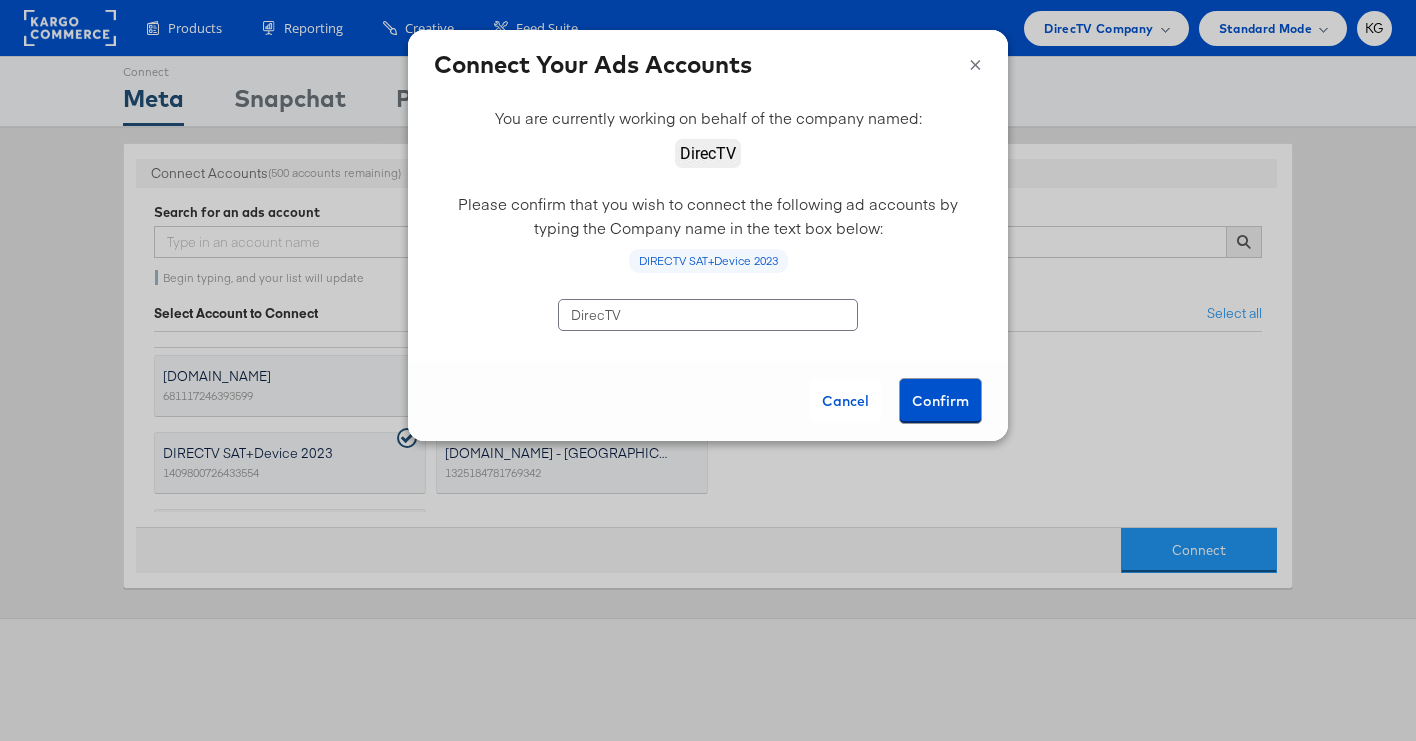 type on "DirecTV" 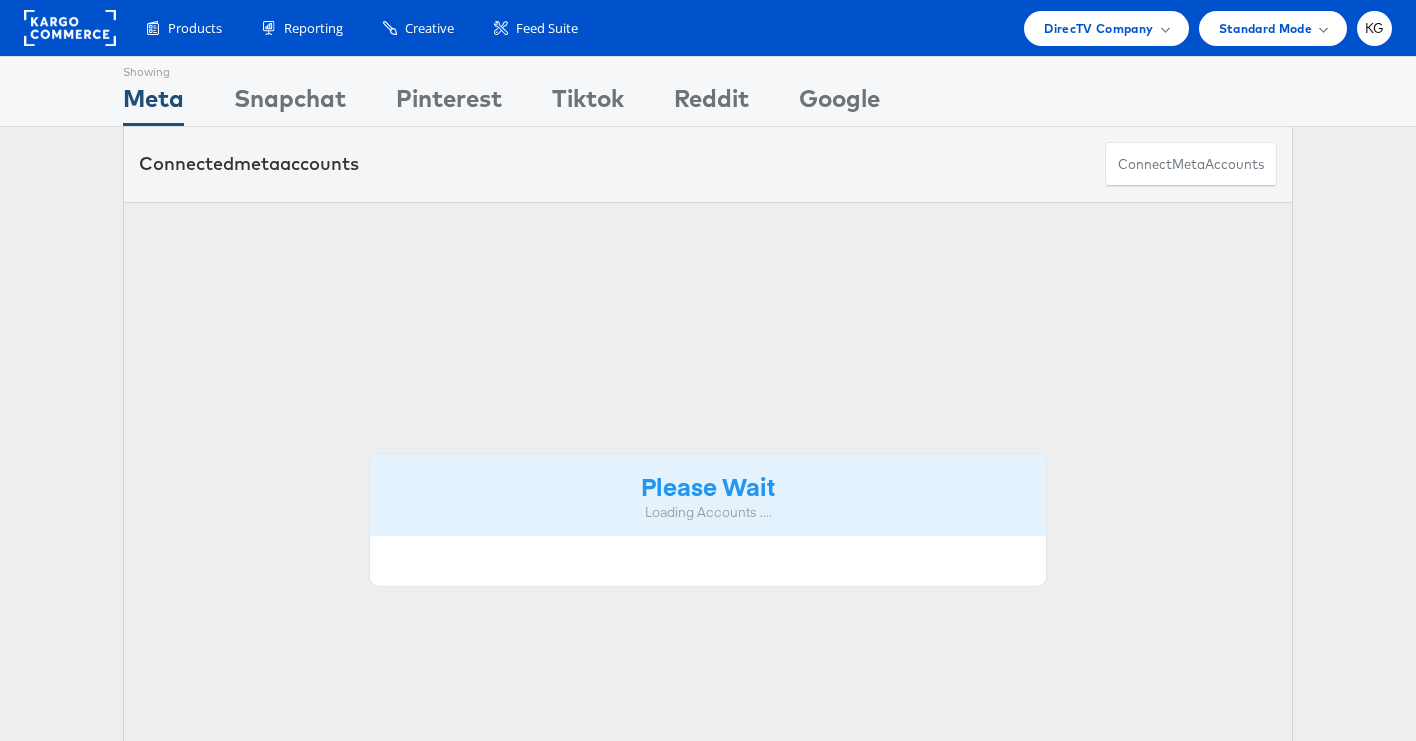 scroll, scrollTop: 0, scrollLeft: 0, axis: both 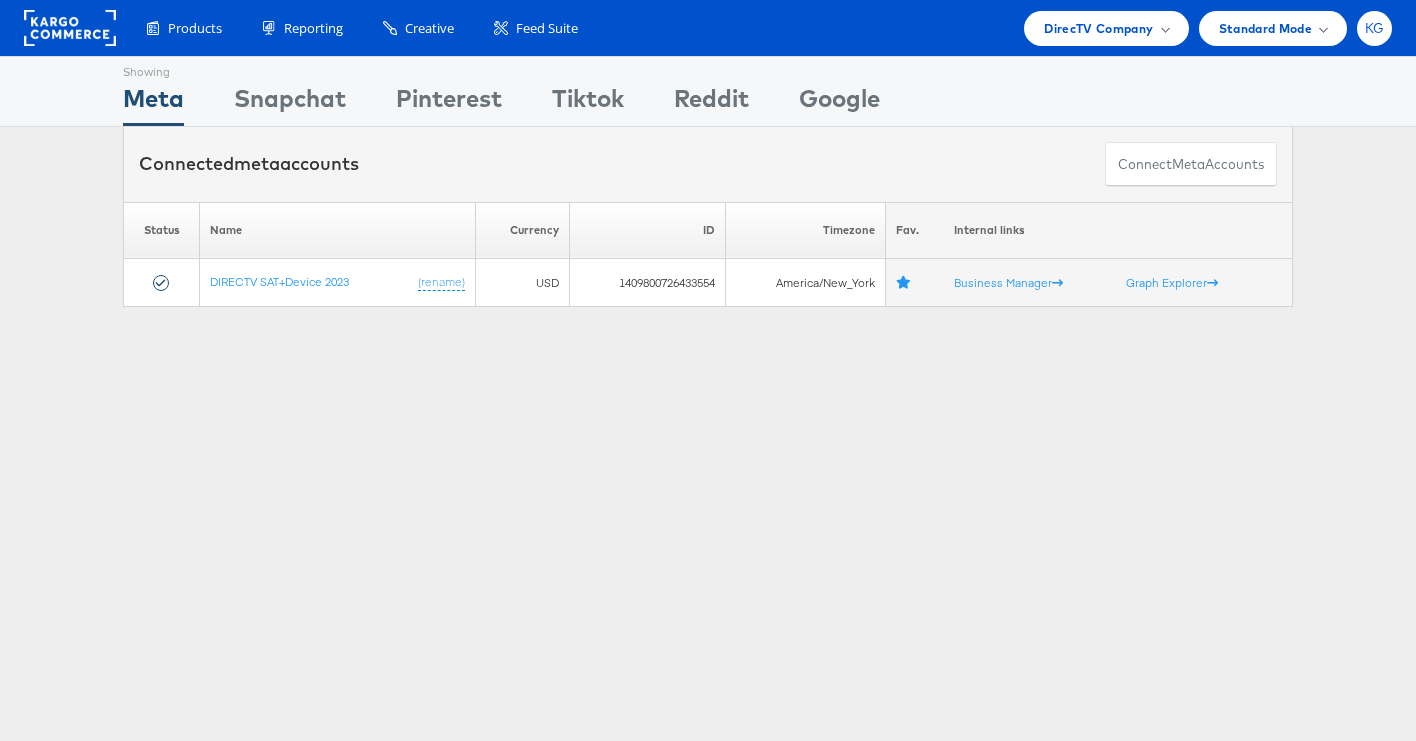 click on "KG" at bounding box center [1374, 28] 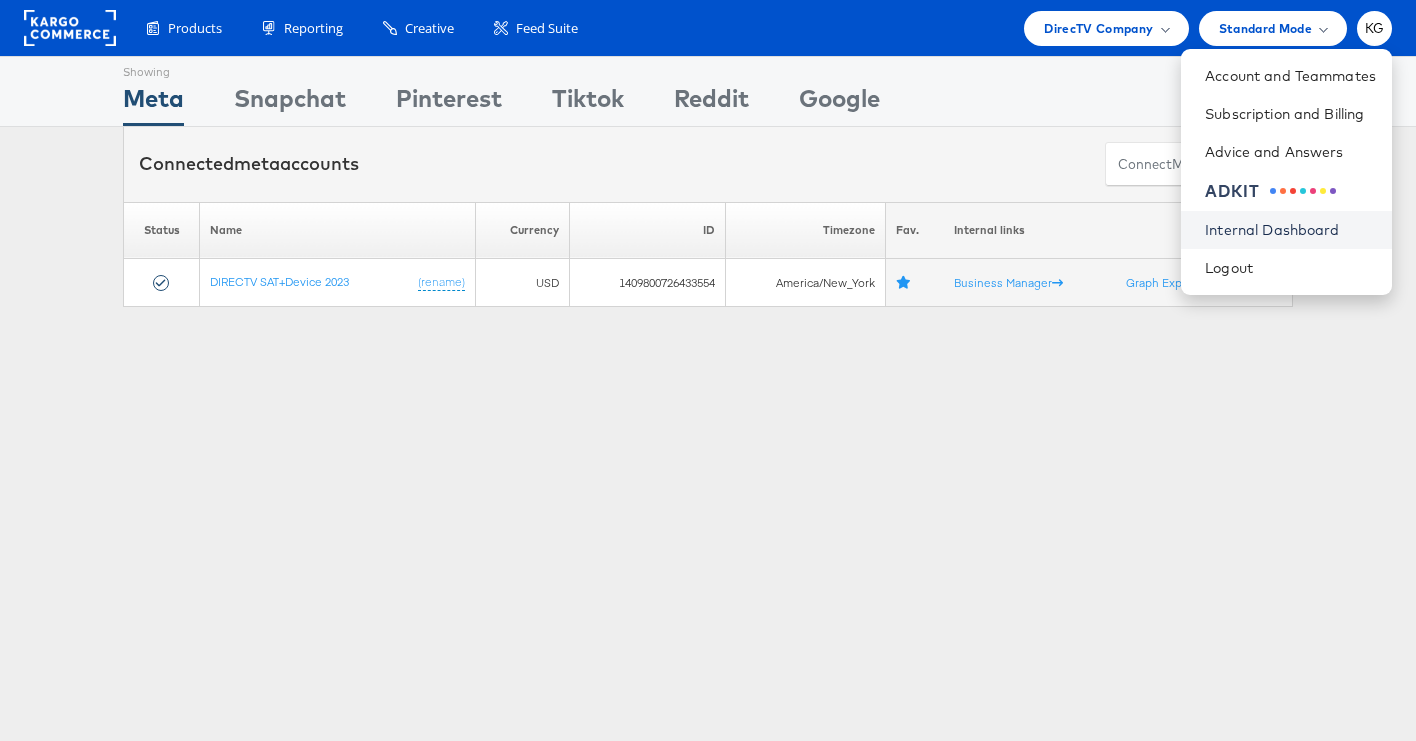 click on "Internal Dashboard" at bounding box center (1290, 230) 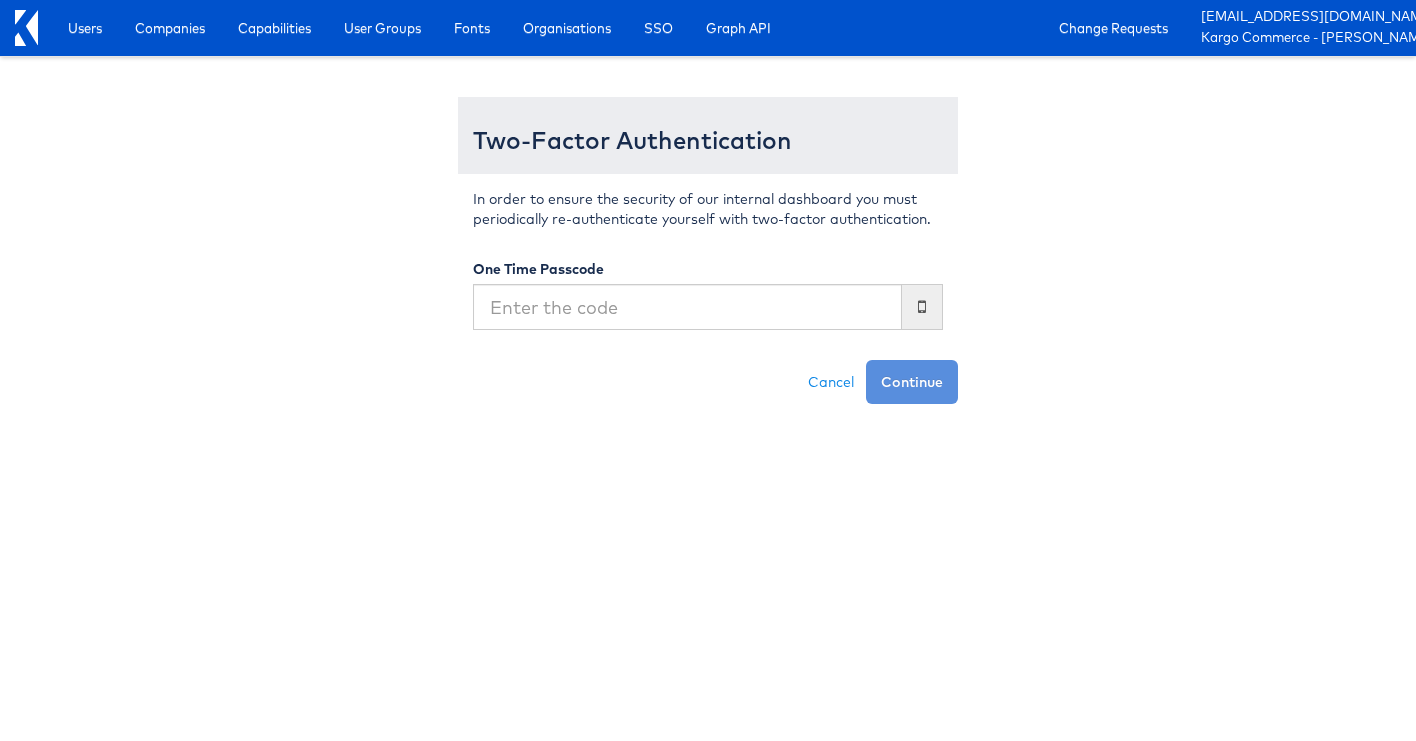 scroll, scrollTop: 0, scrollLeft: 0, axis: both 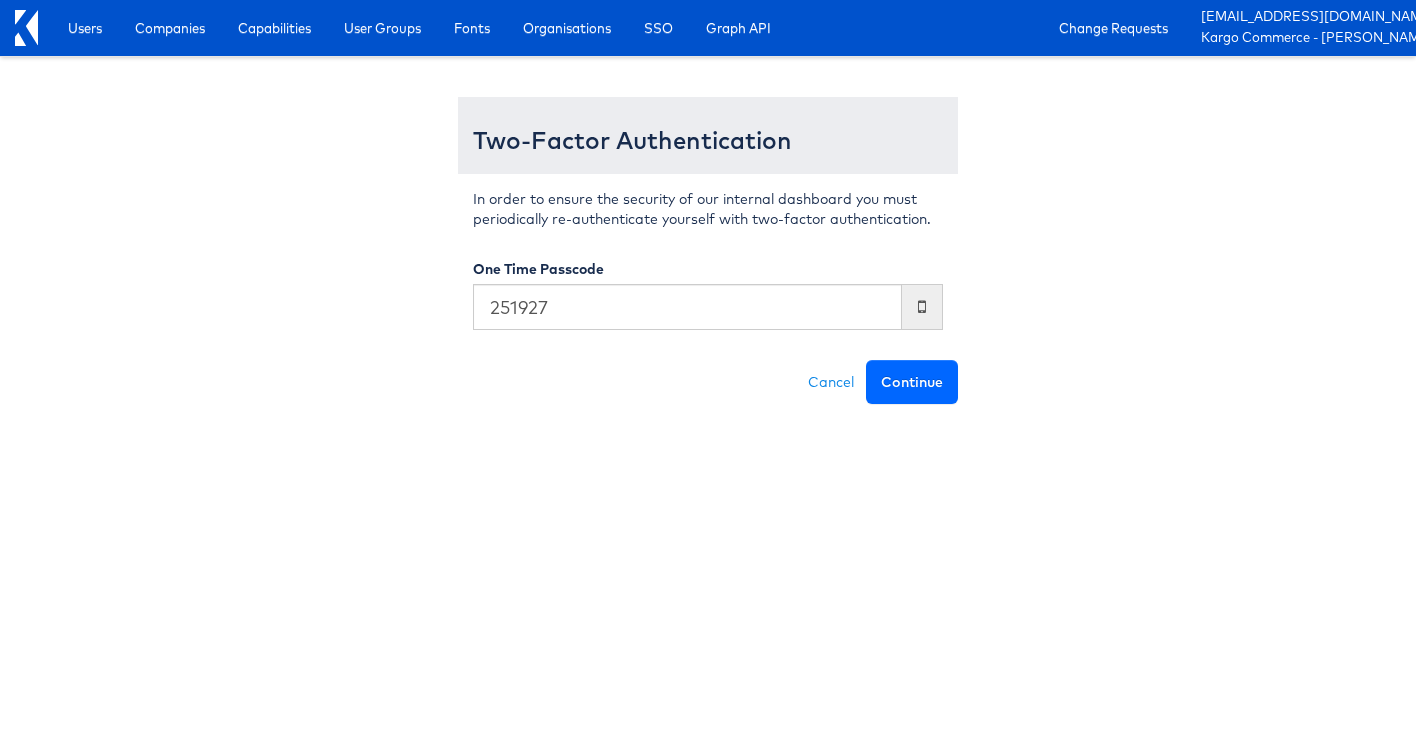 type on "251927" 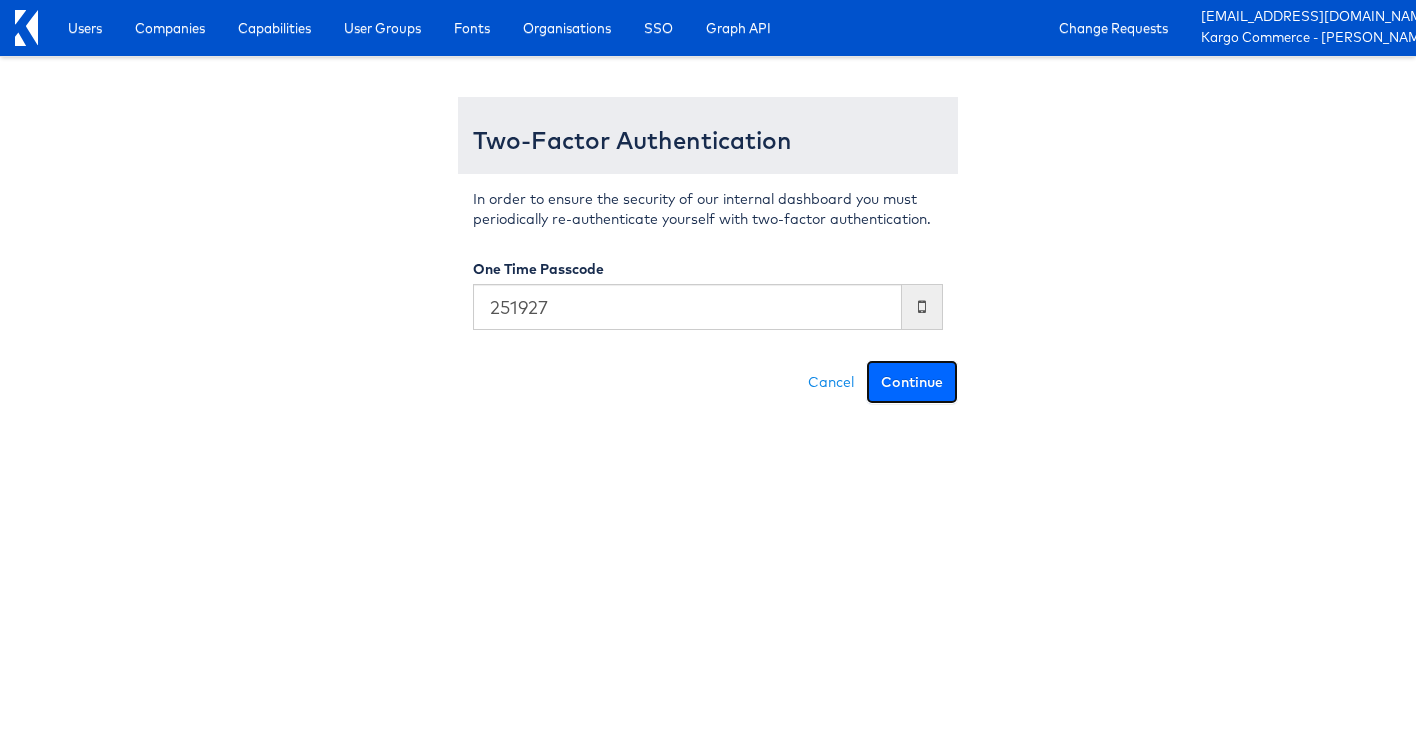 click on "Continue" at bounding box center [912, 382] 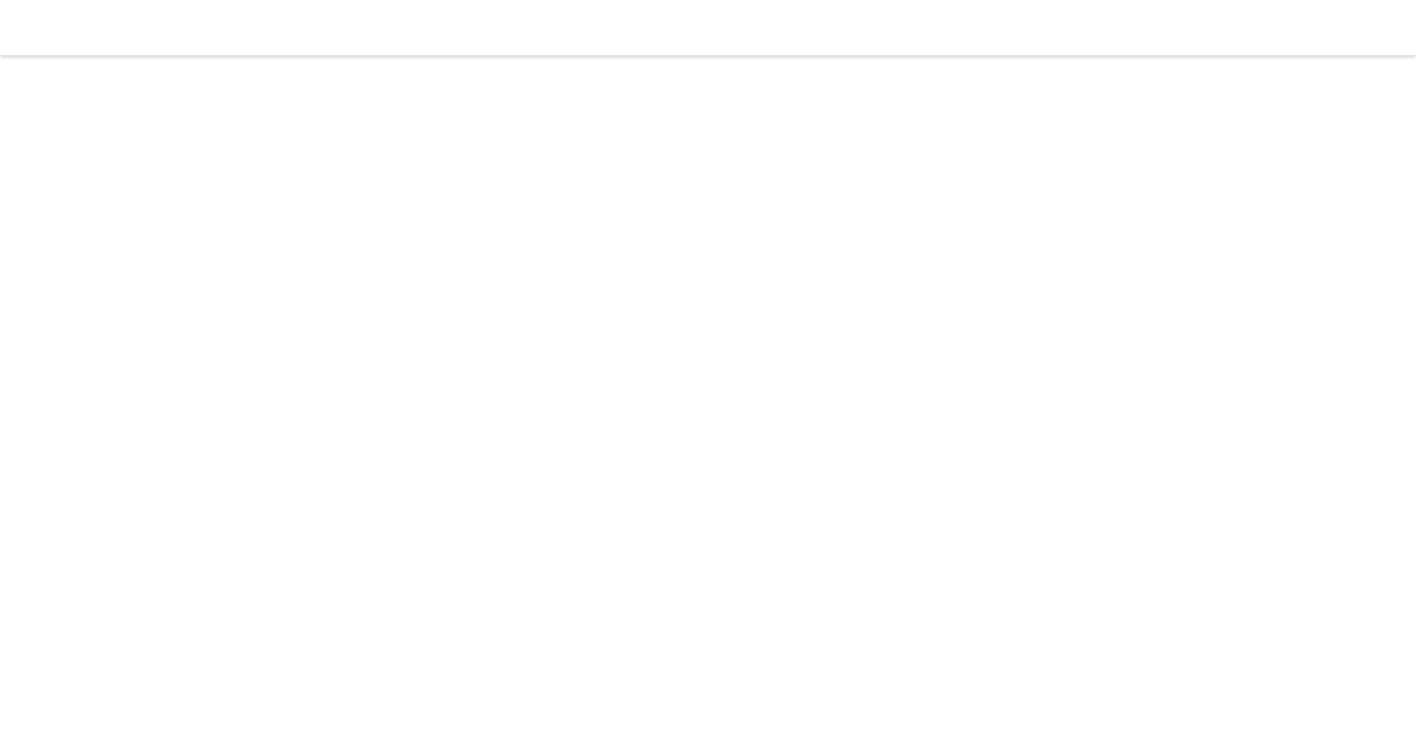 scroll, scrollTop: 0, scrollLeft: 0, axis: both 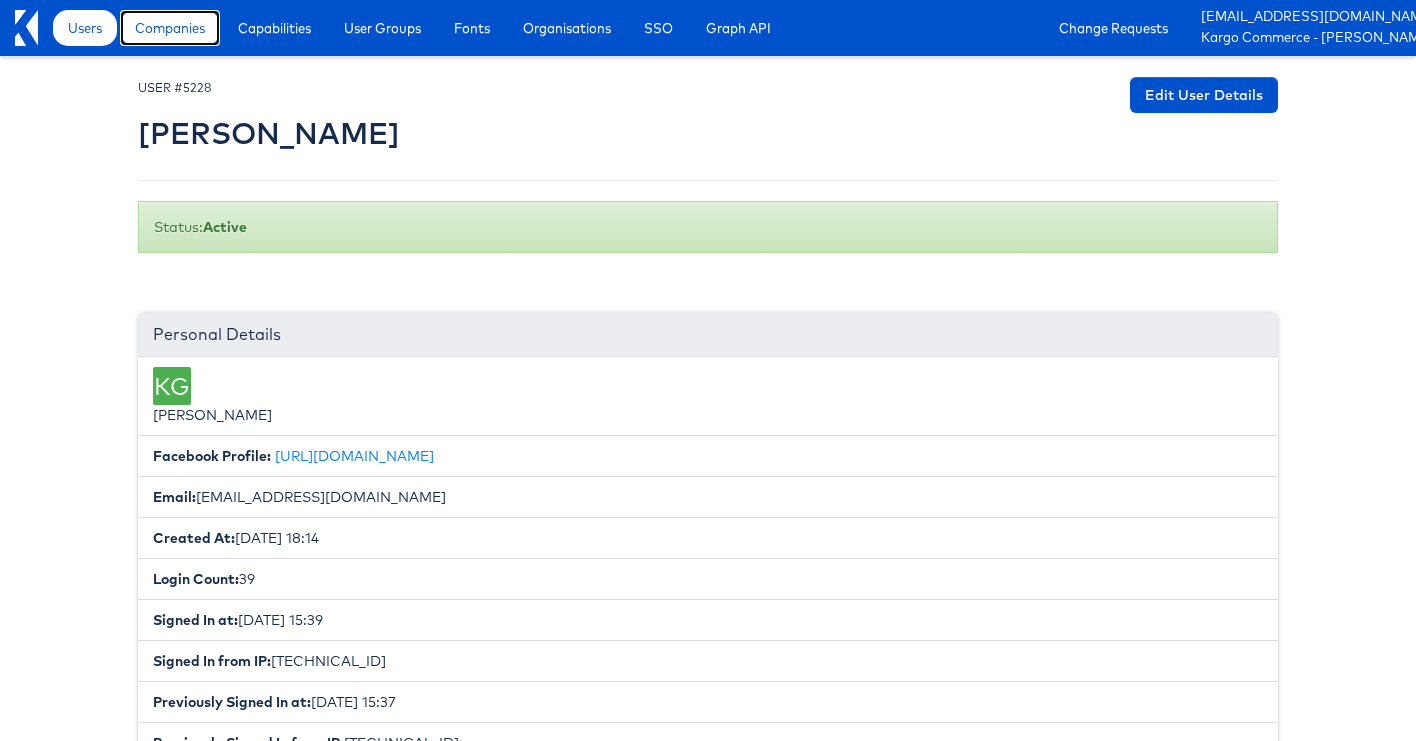 click on "Companies" at bounding box center [170, 28] 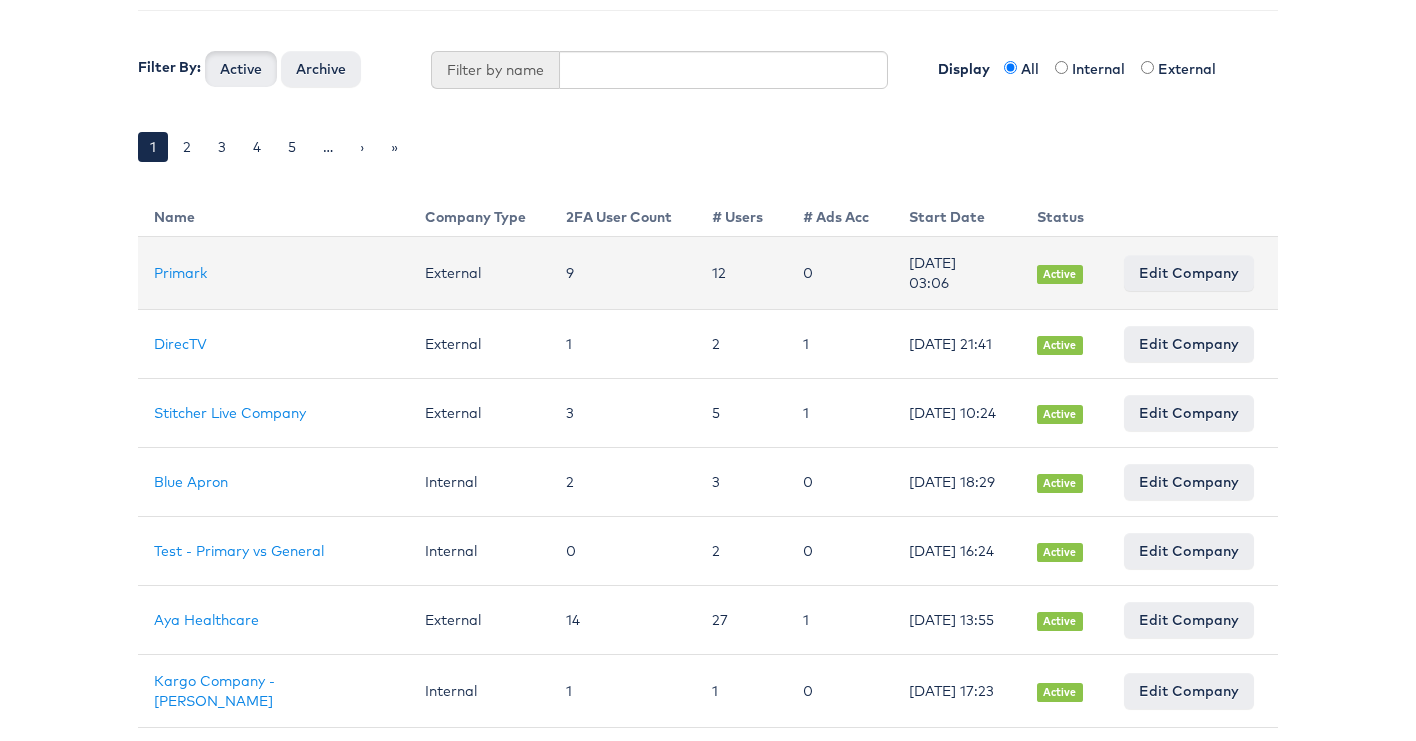 scroll, scrollTop: 201, scrollLeft: 0, axis: vertical 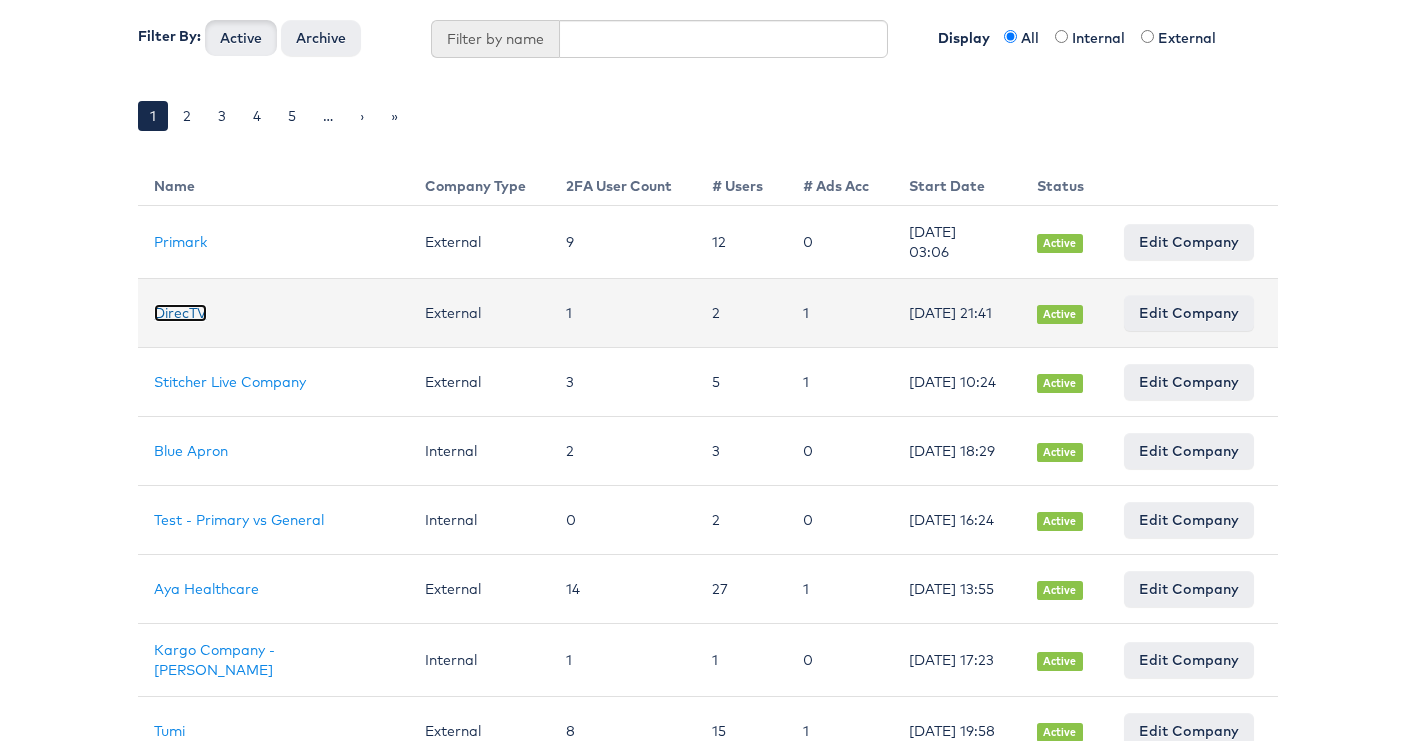 click on "DirecTV" at bounding box center (180, 313) 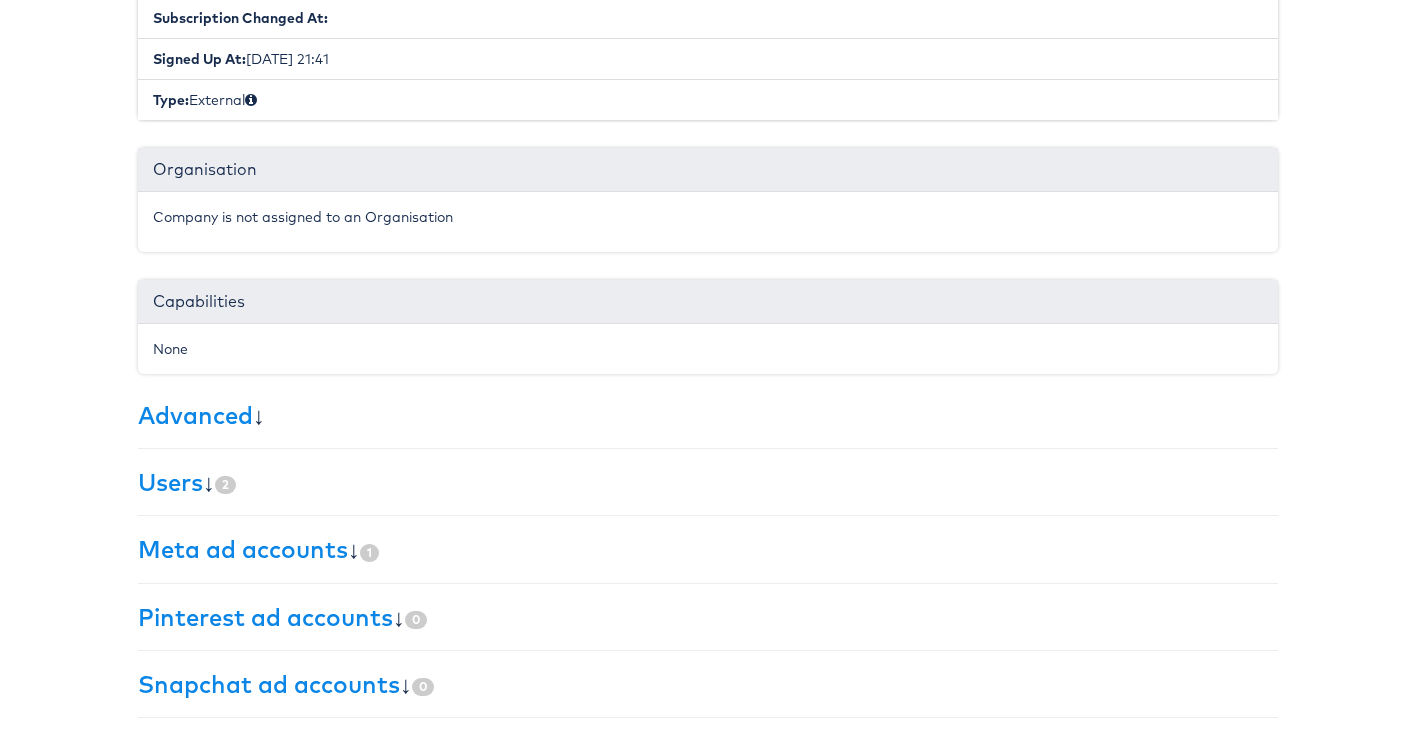 scroll, scrollTop: 391, scrollLeft: 0, axis: vertical 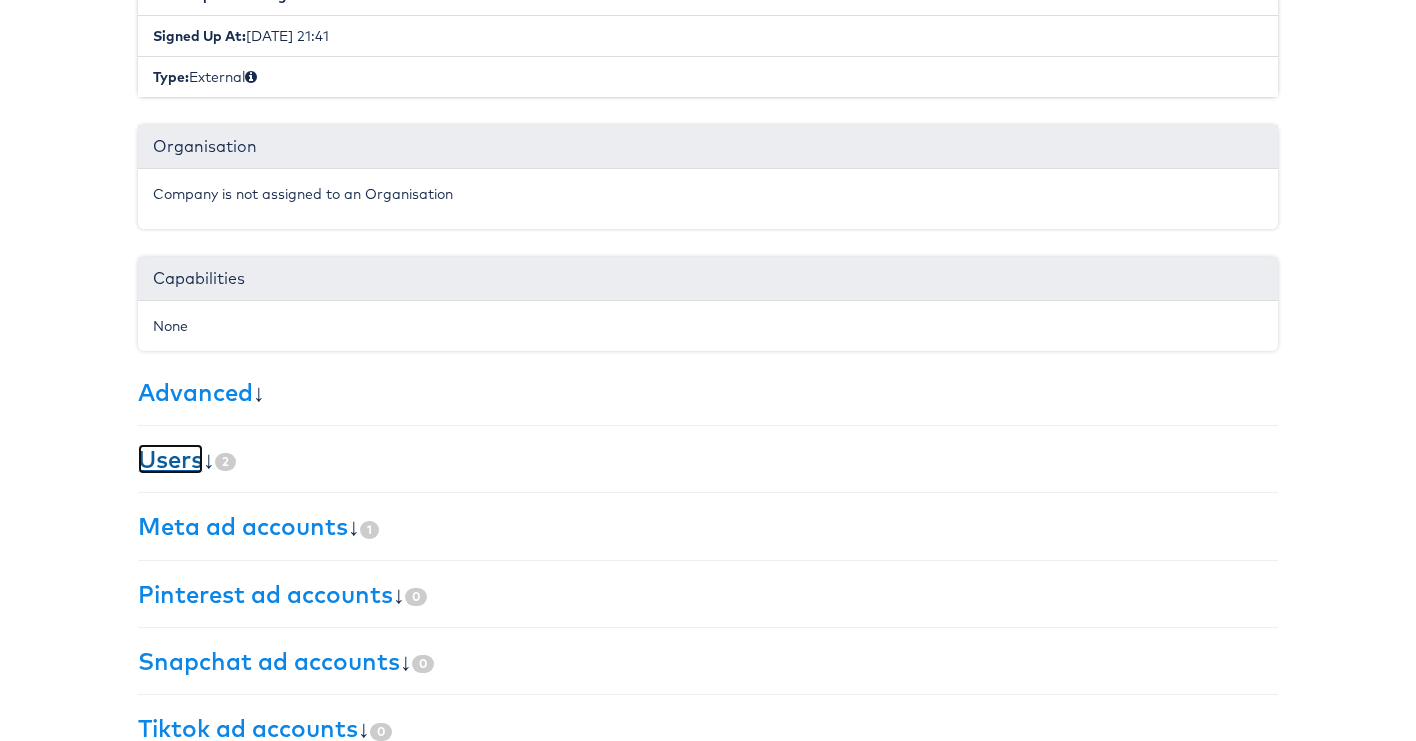 click on "Users" at bounding box center [170, 459] 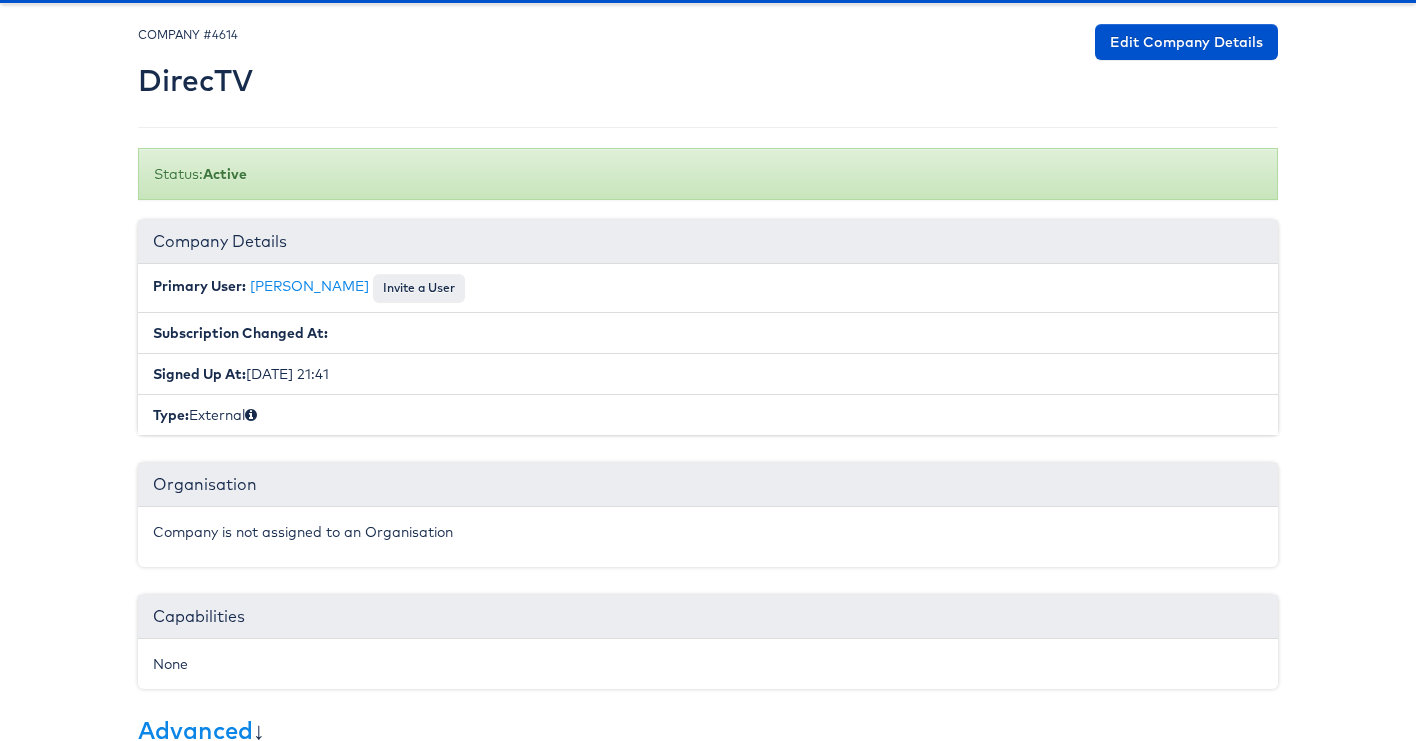 scroll, scrollTop: 71, scrollLeft: 0, axis: vertical 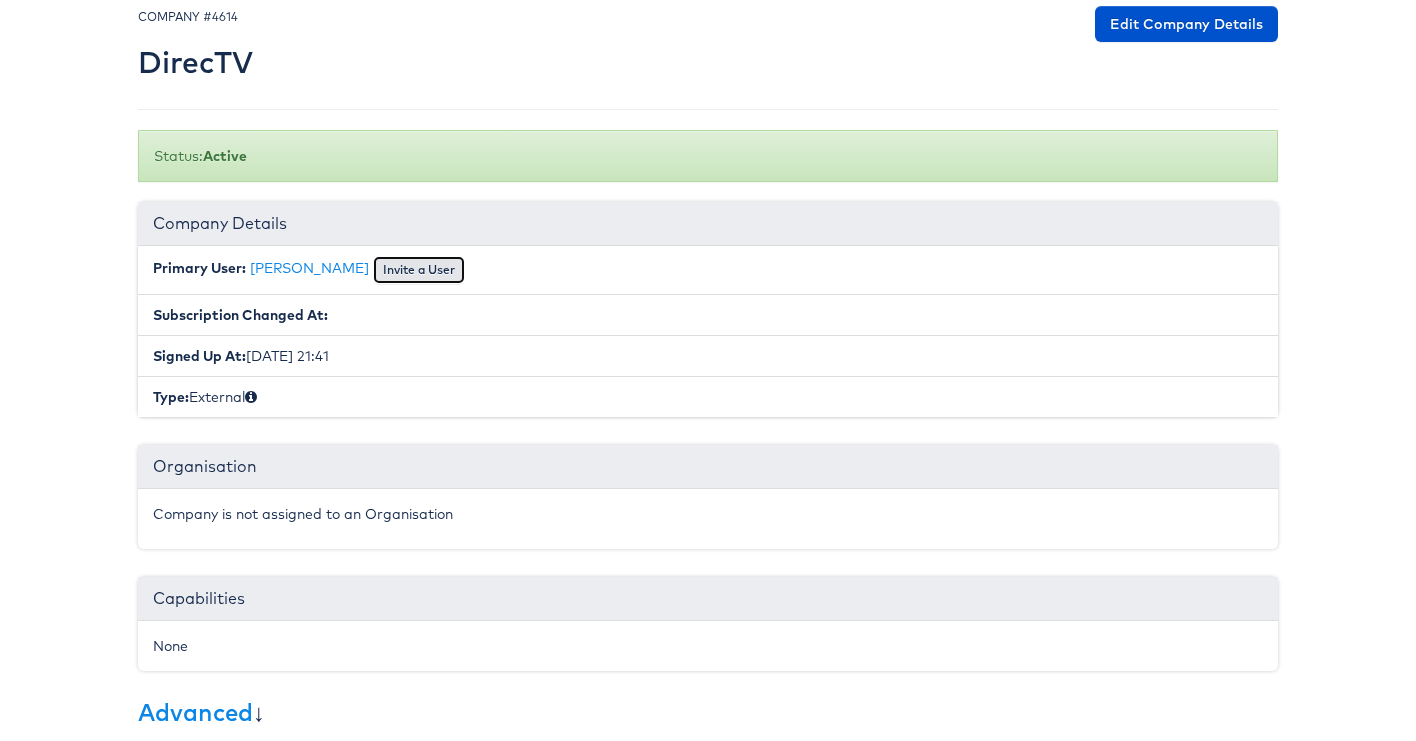 click on "Invite a User" at bounding box center (419, 270) 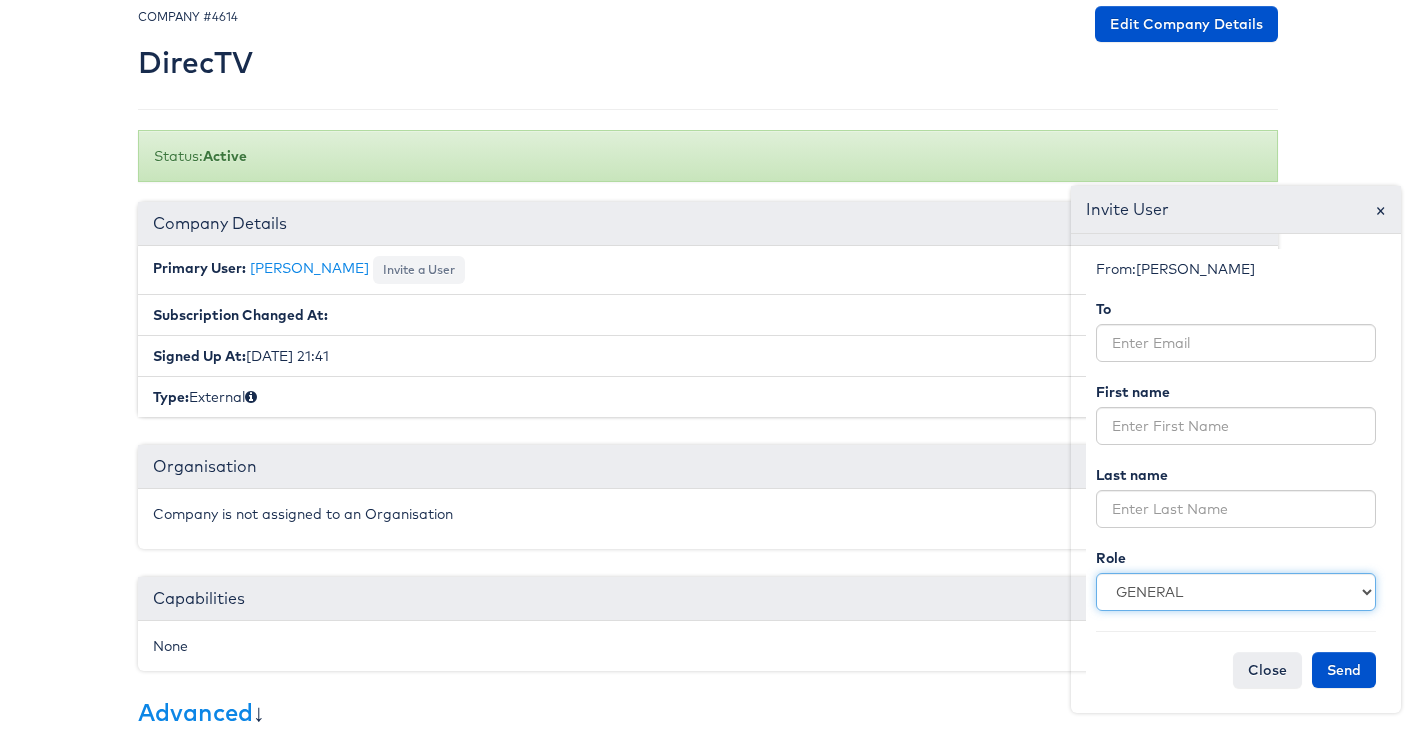 click on "GENERAL
INTERNAL
CREATIVE" at bounding box center [1236, 592] 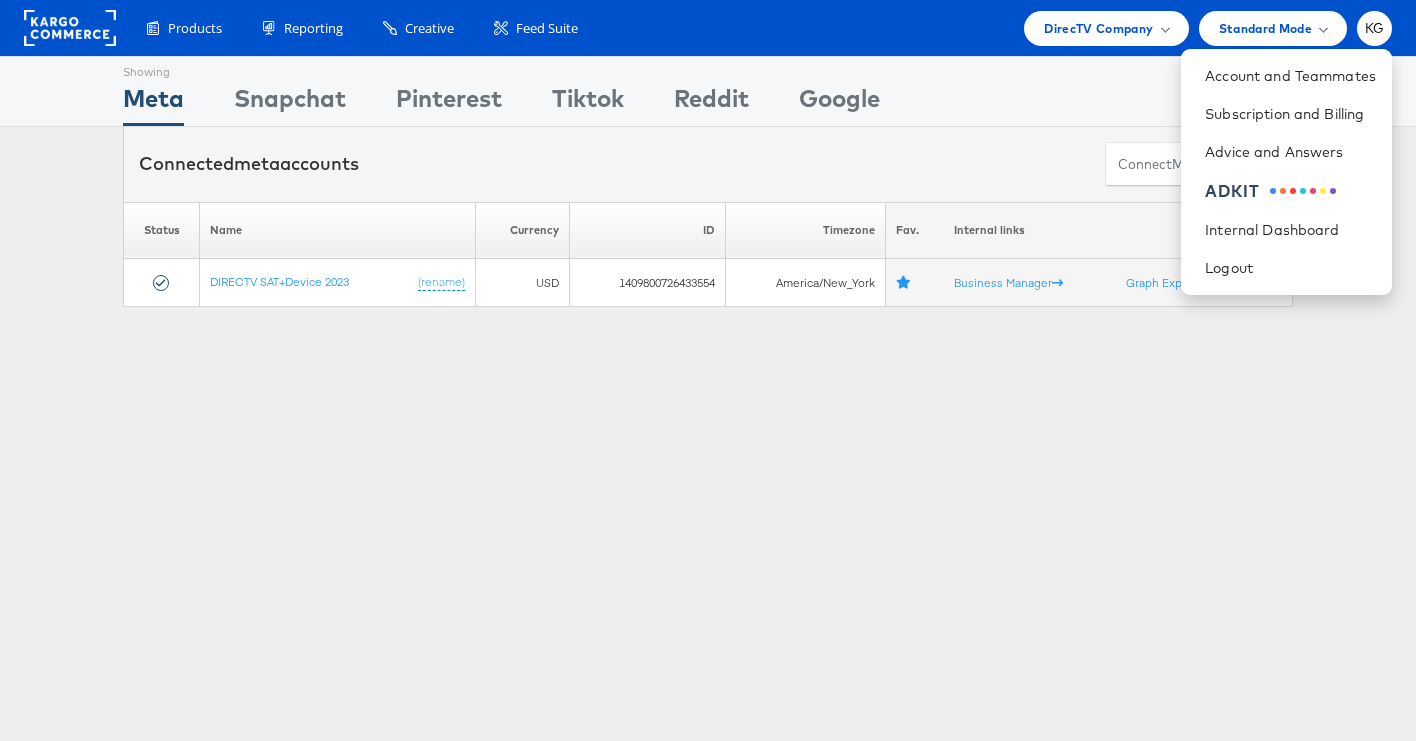 scroll, scrollTop: 0, scrollLeft: 0, axis: both 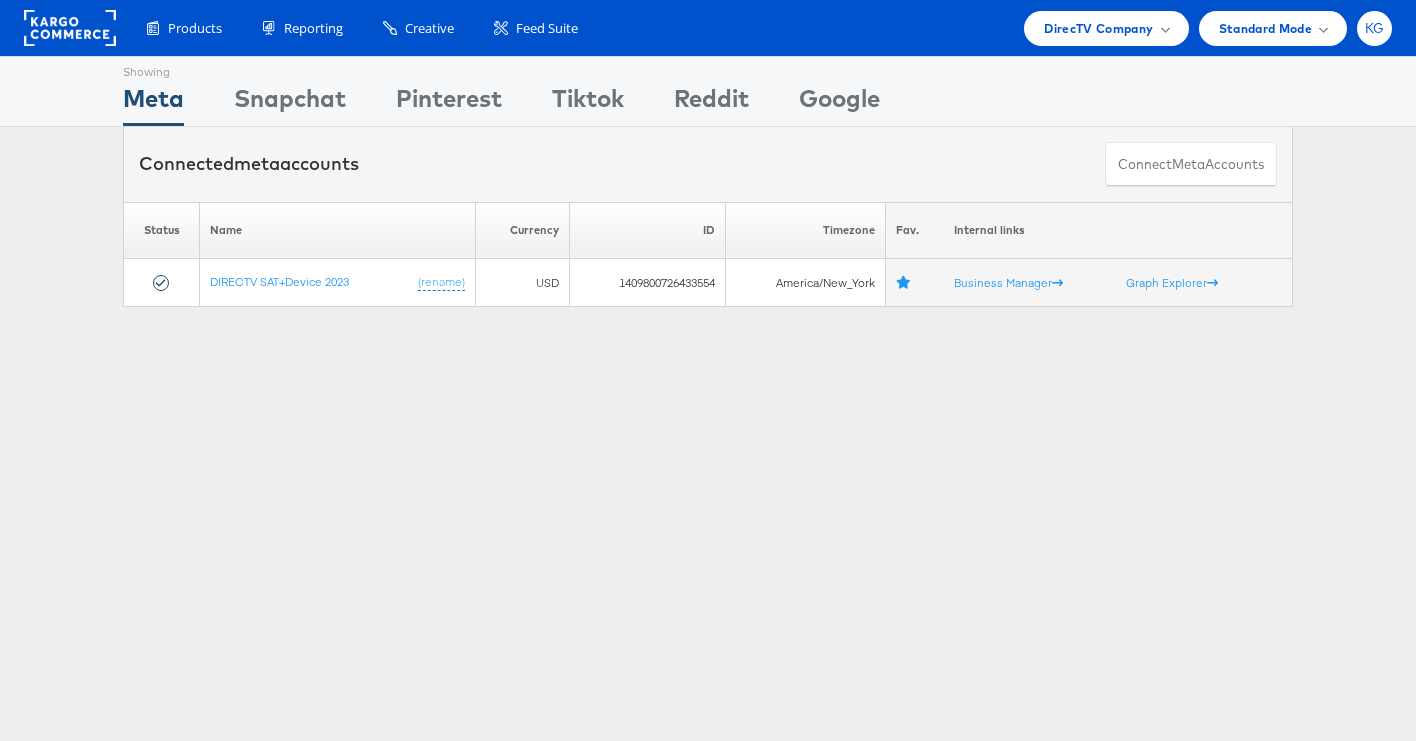 click on "KG" at bounding box center (1374, 28) 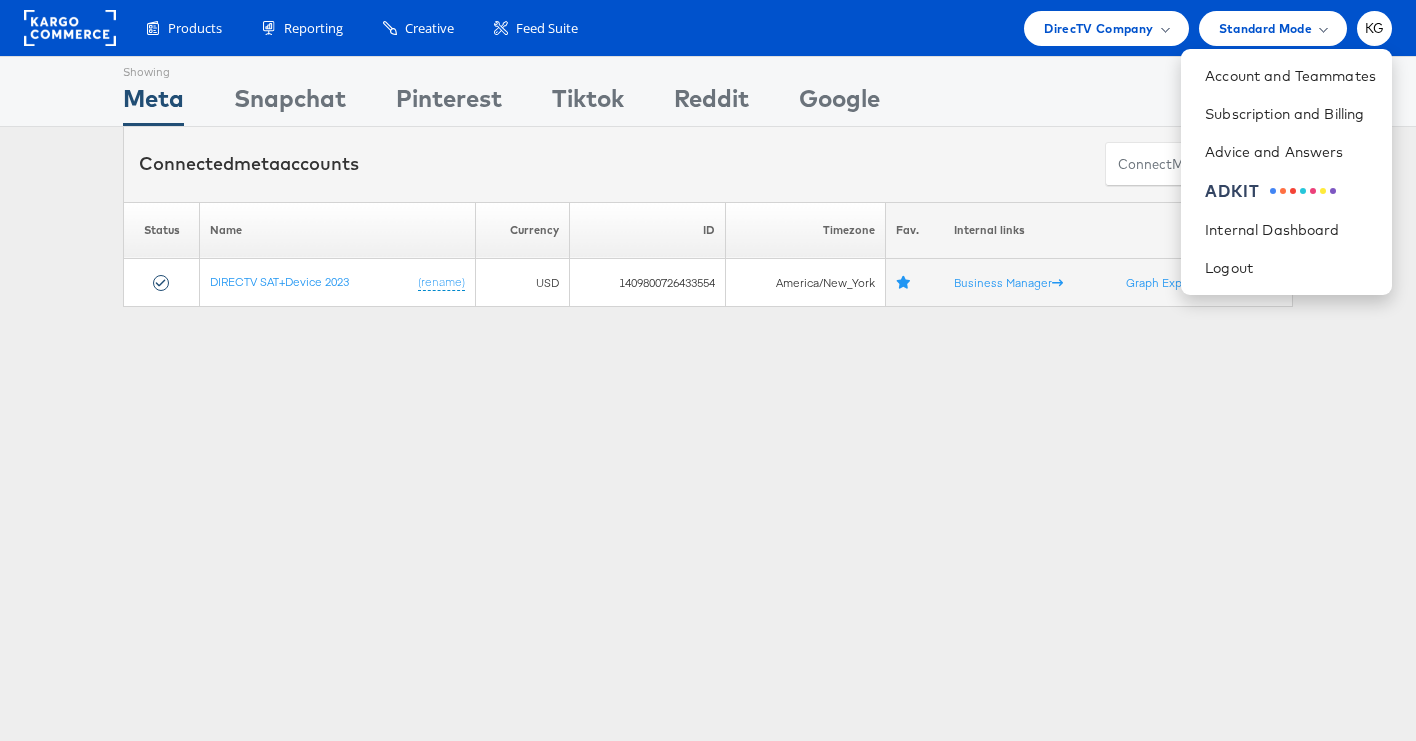 scroll, scrollTop: 1, scrollLeft: 0, axis: vertical 